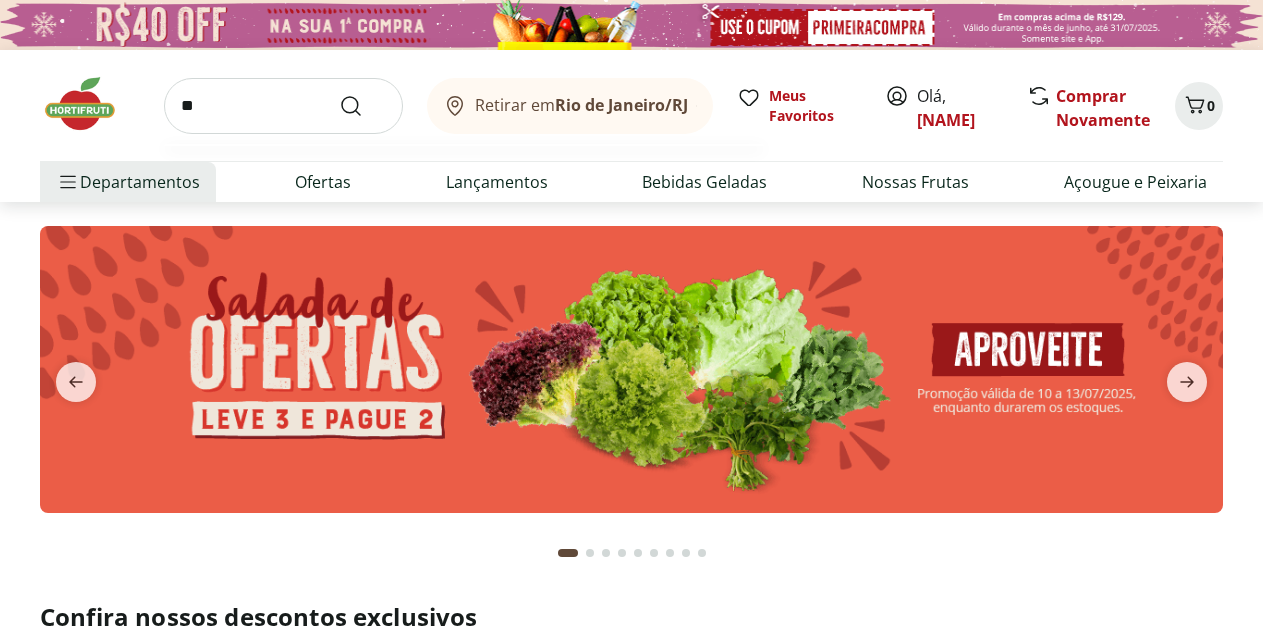 scroll, scrollTop: 0, scrollLeft: 0, axis: both 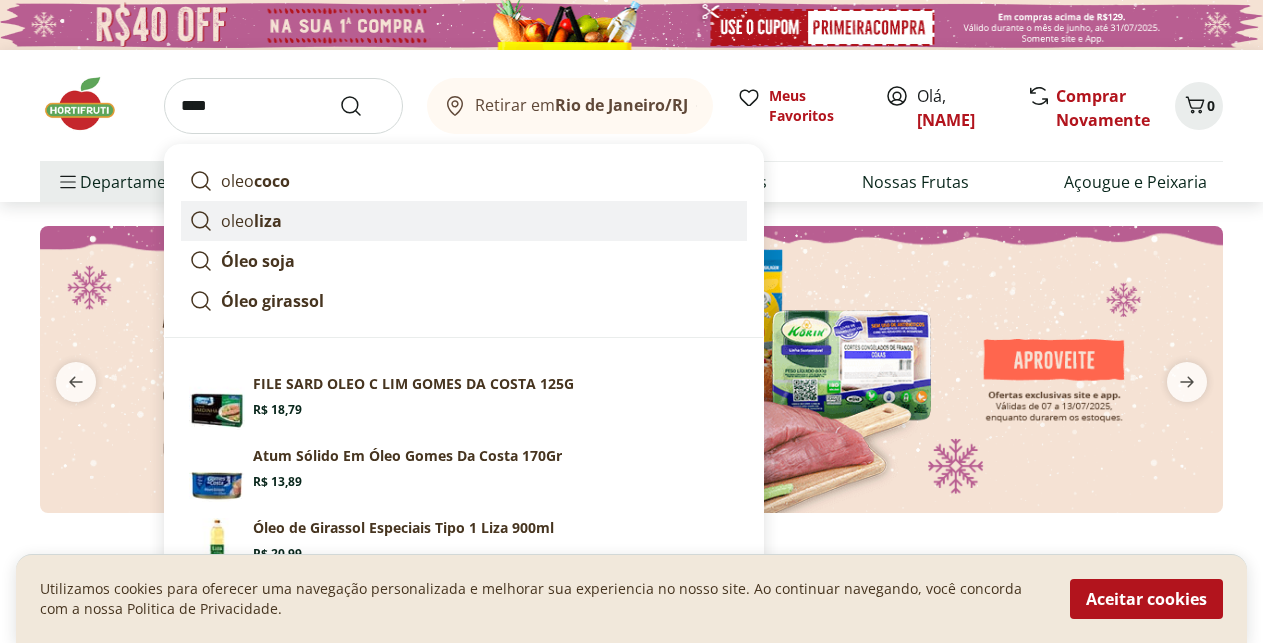 click on "oleo  liza" at bounding box center [464, 221] 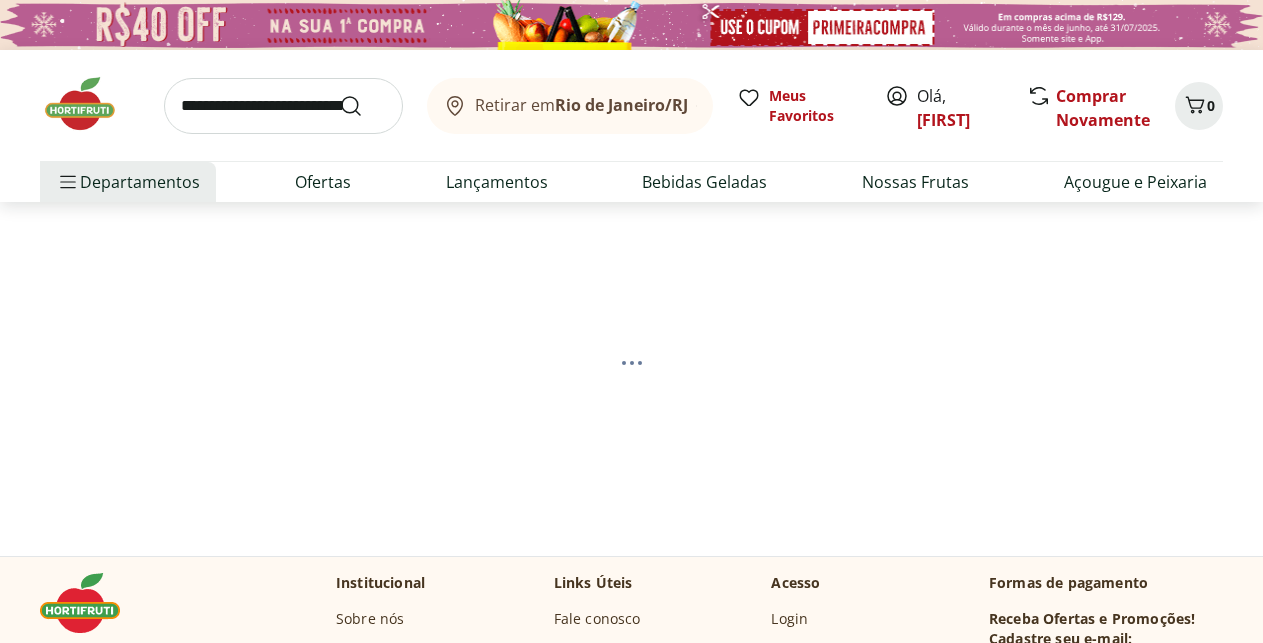scroll, scrollTop: 0, scrollLeft: 0, axis: both 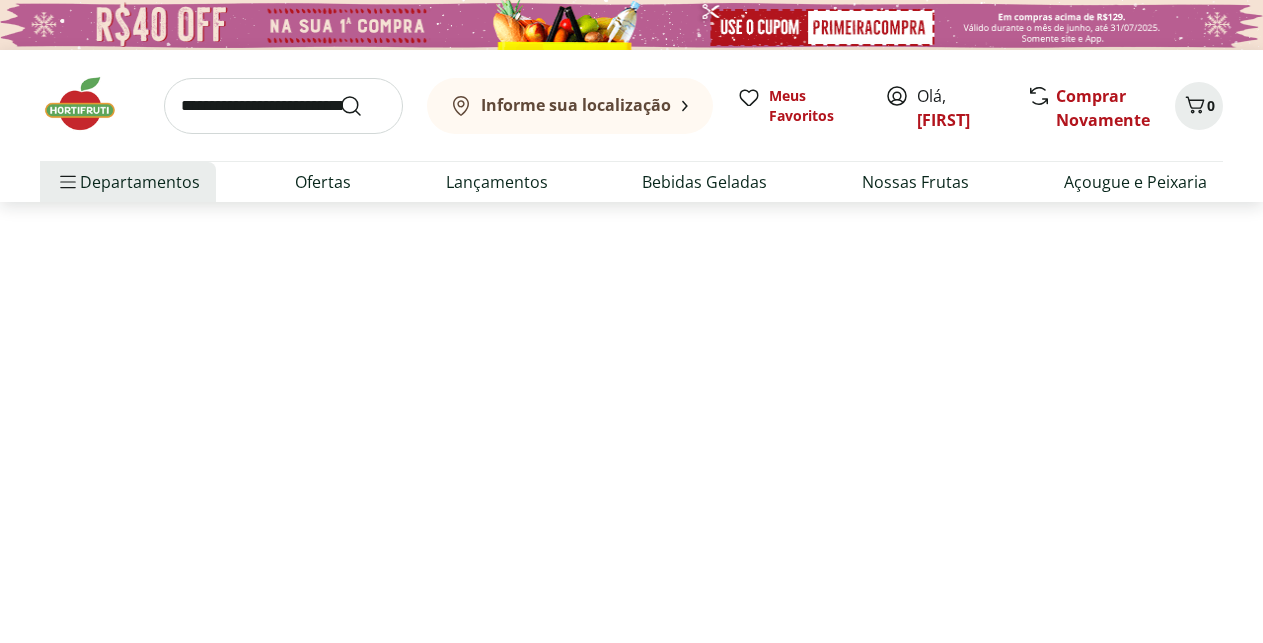 select on "**********" 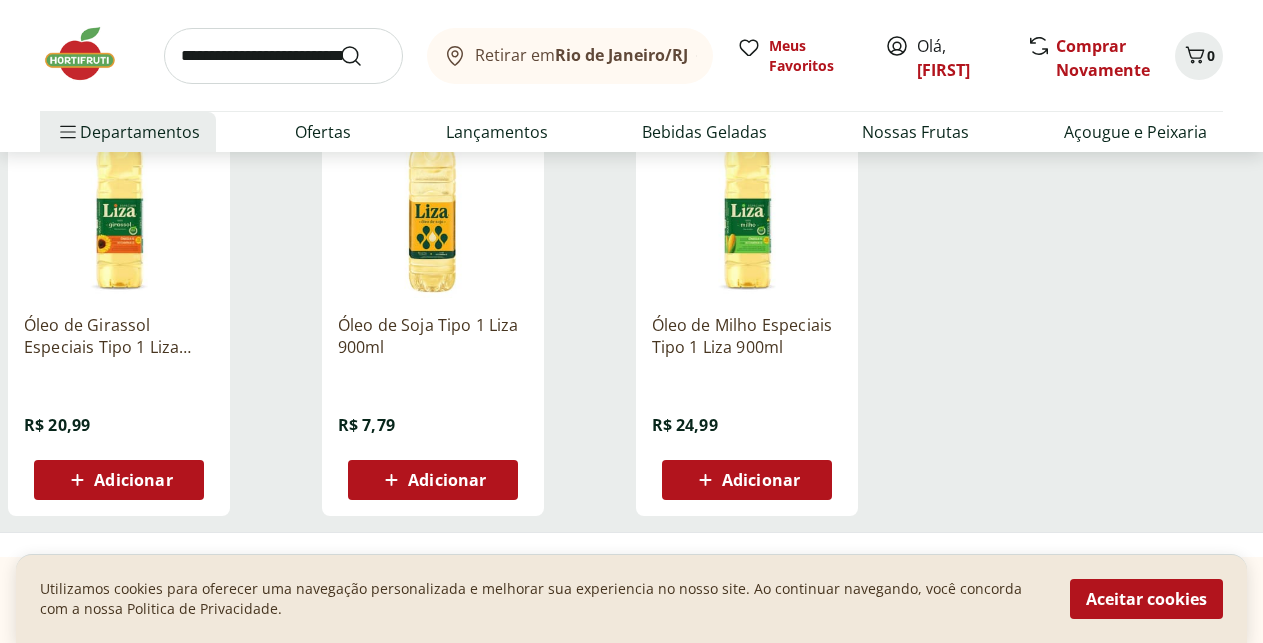 scroll, scrollTop: 408, scrollLeft: 0, axis: vertical 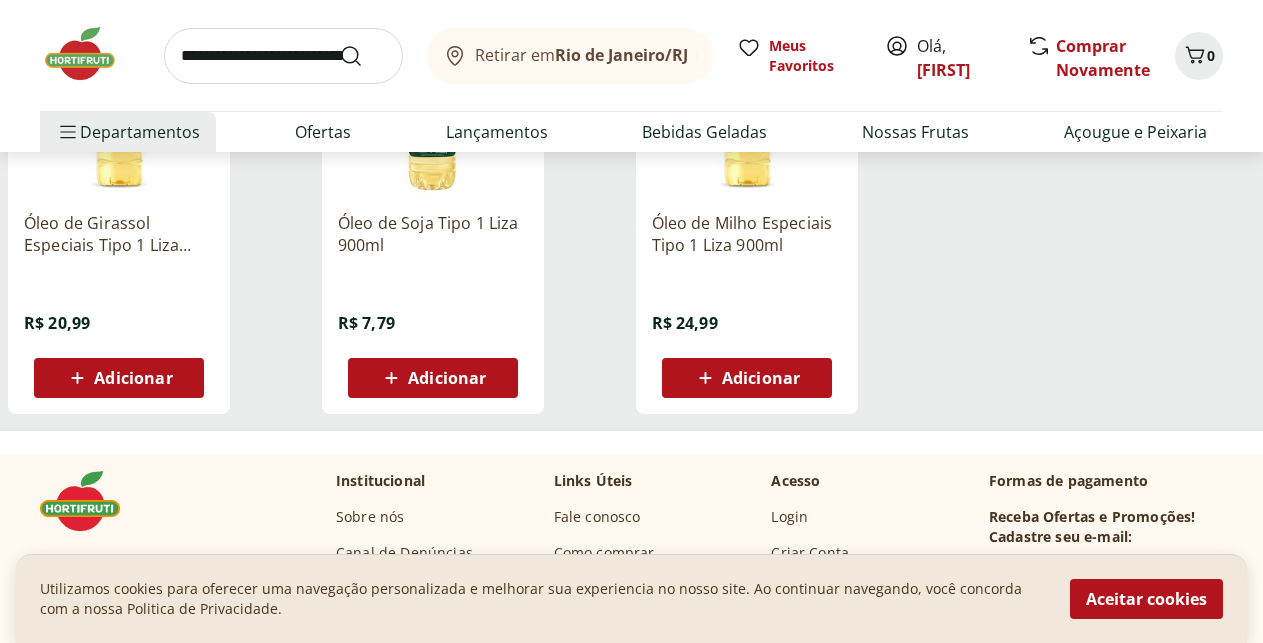 click on "Adicionar" at bounding box center [447, 378] 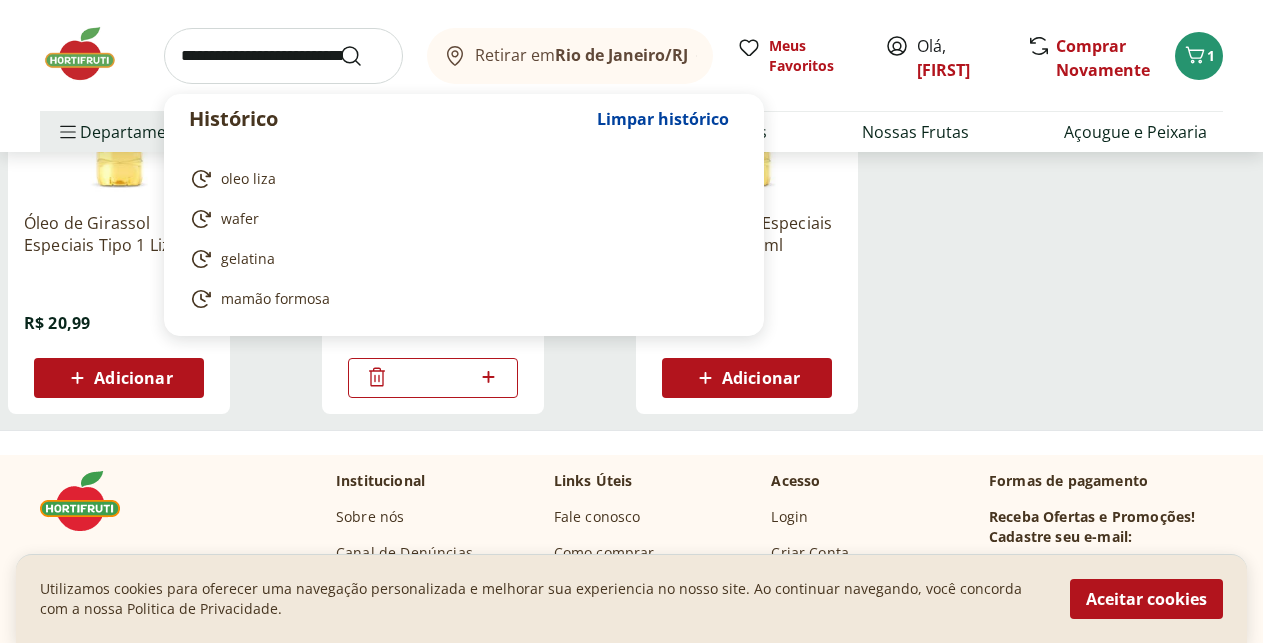 click at bounding box center (283, 56) 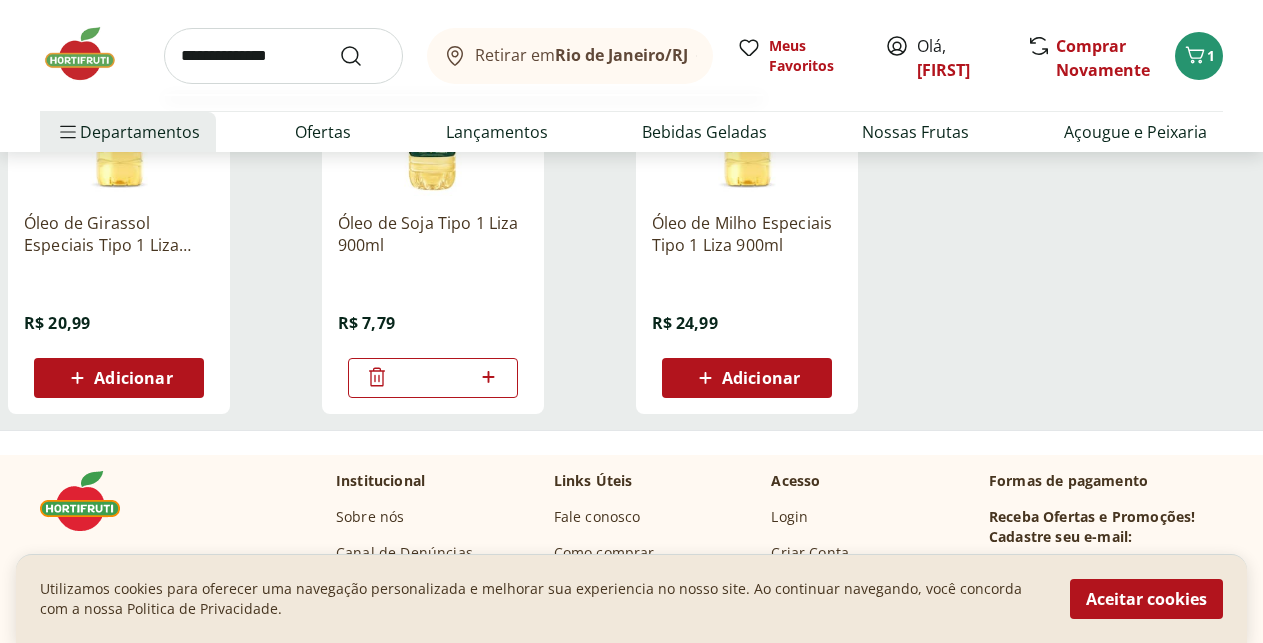 type on "**********" 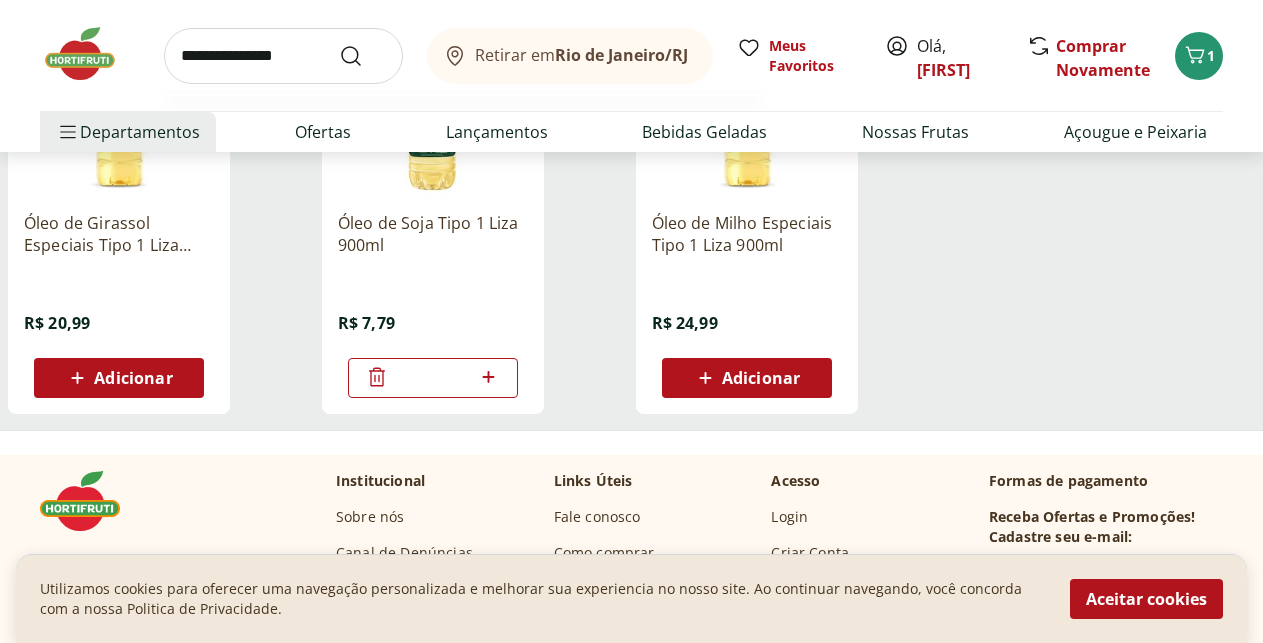click at bounding box center [363, 56] 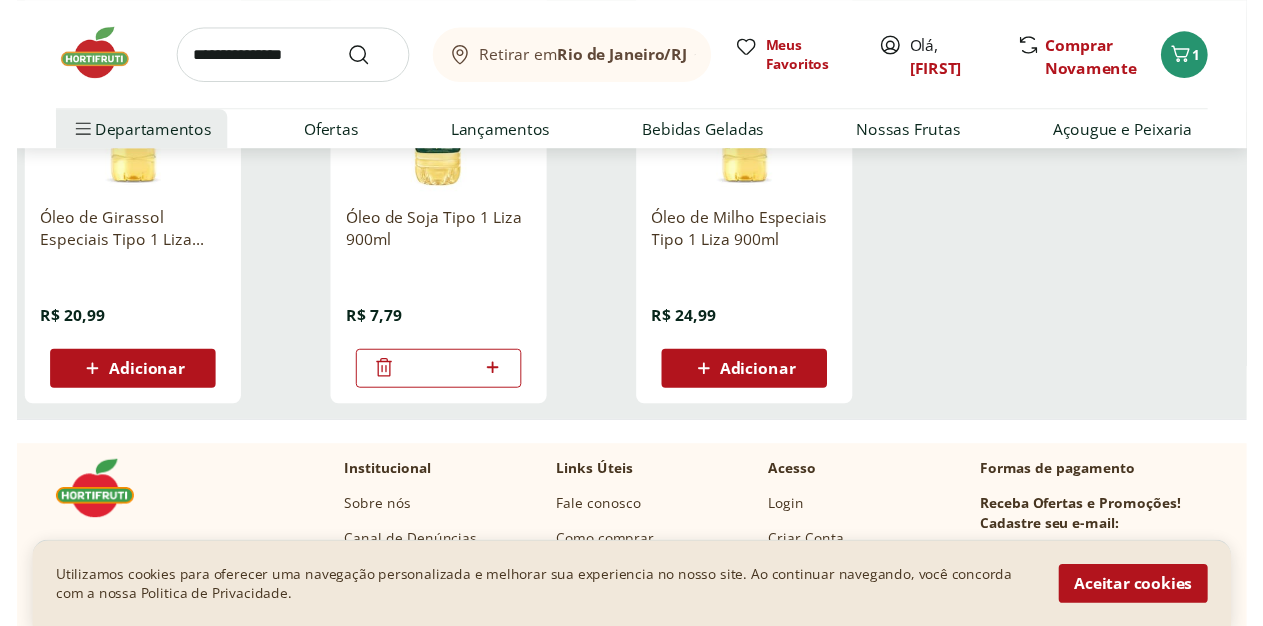 scroll, scrollTop: 0, scrollLeft: 0, axis: both 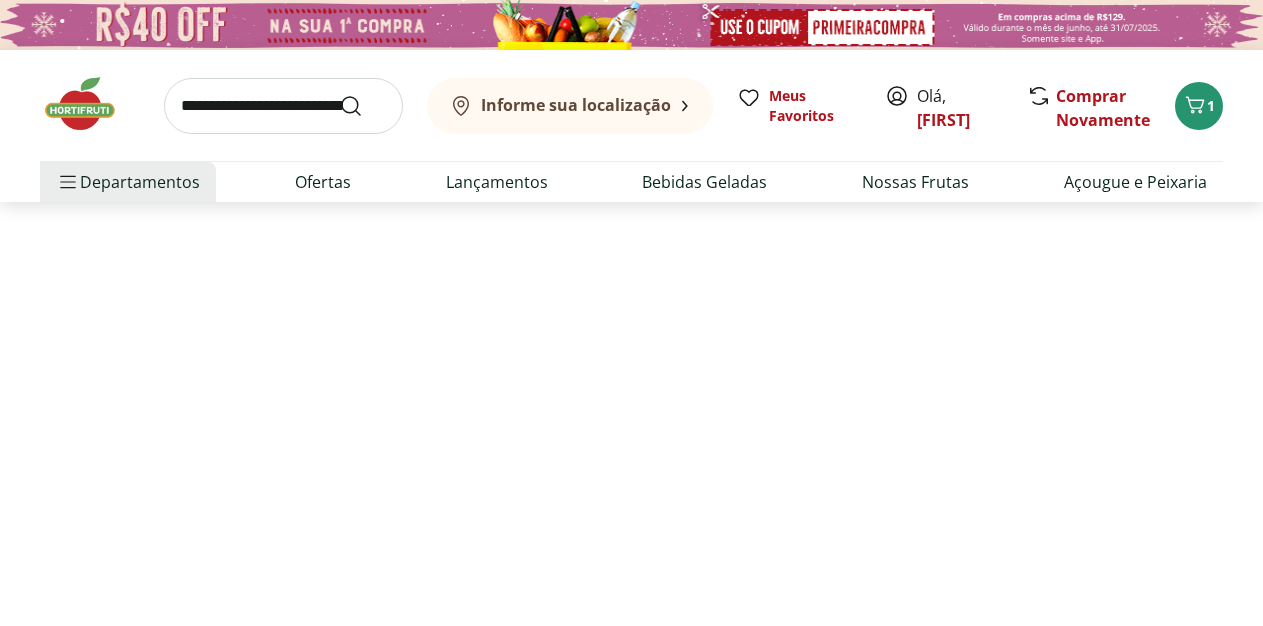 select on "**********" 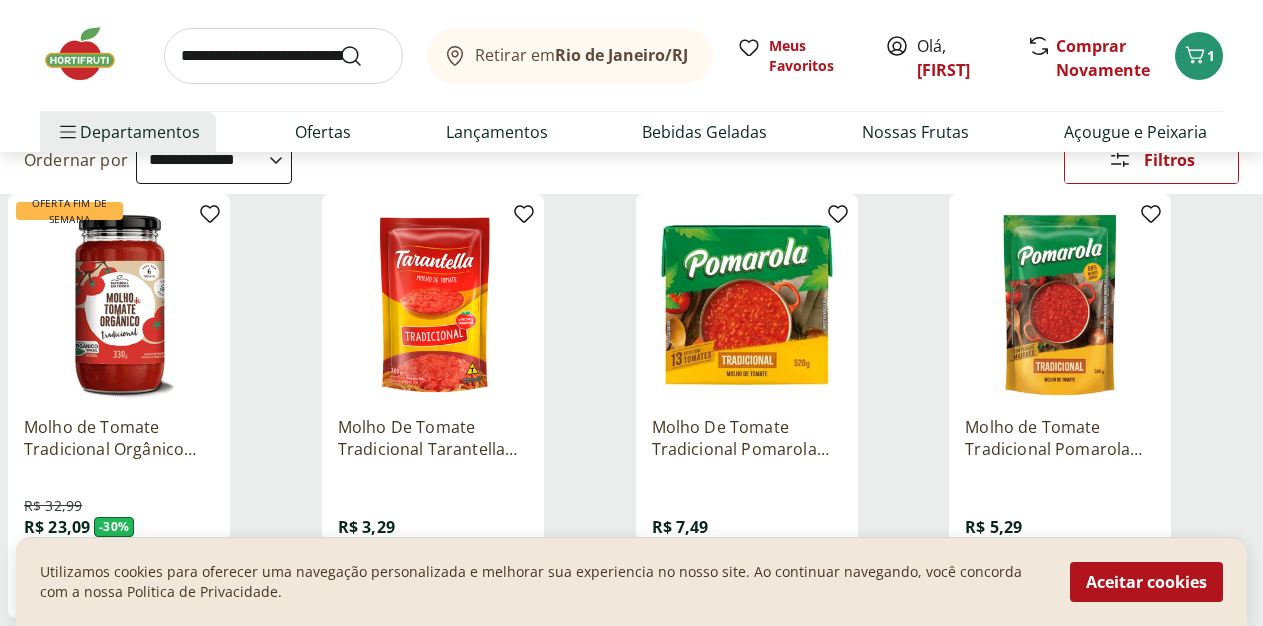 scroll, scrollTop: 306, scrollLeft: 0, axis: vertical 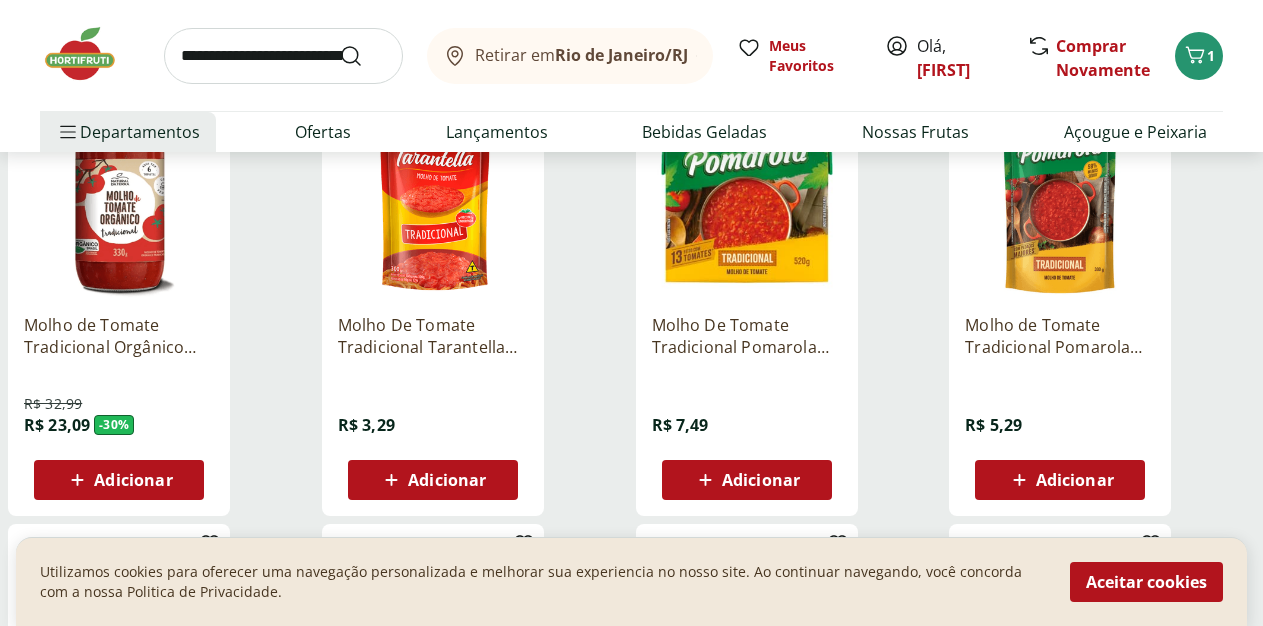 click on "Adicionar" at bounding box center (447, 480) 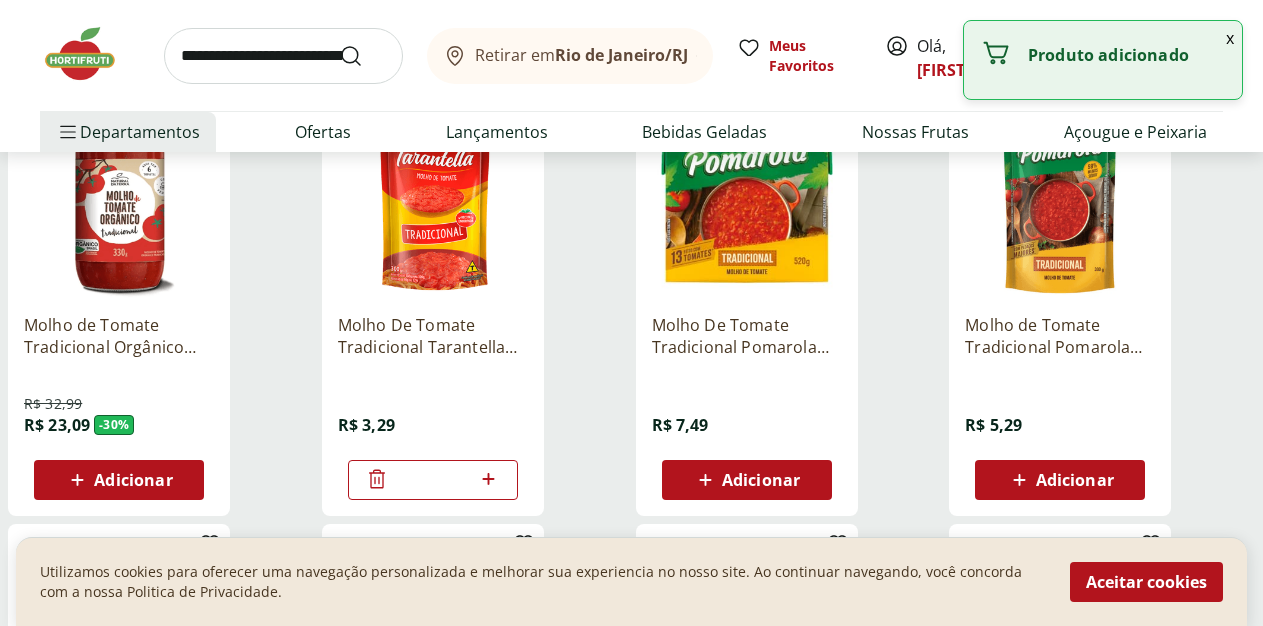 click at bounding box center [283, 56] 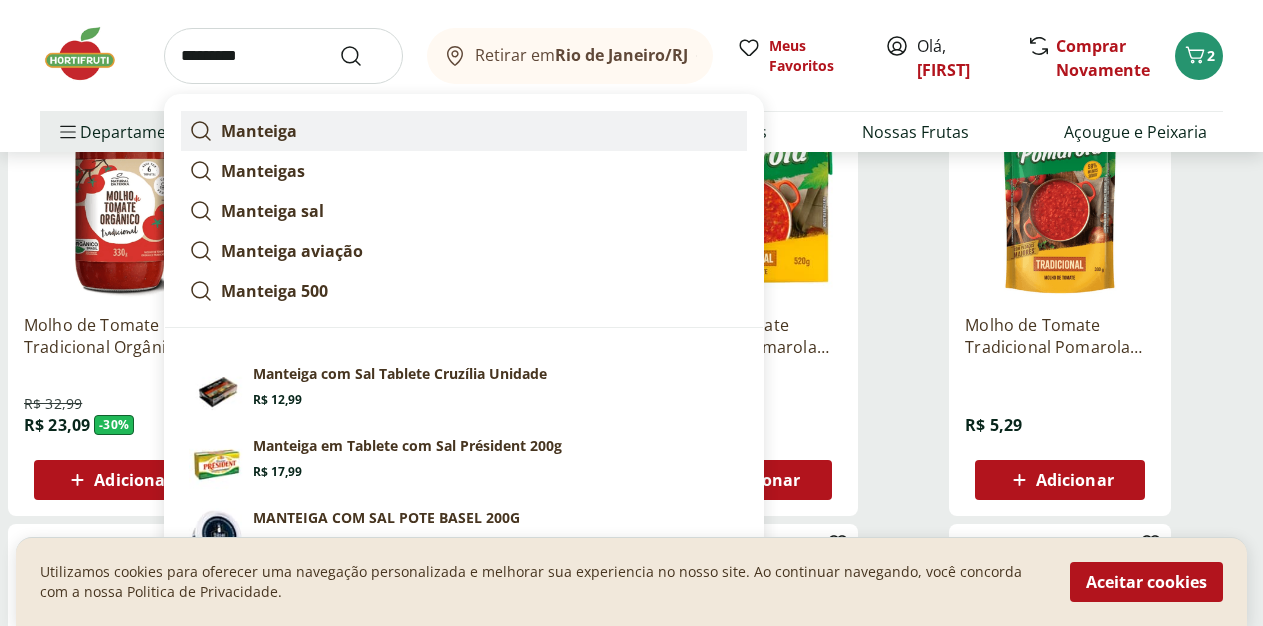 click on "Manteiga" at bounding box center (259, 131) 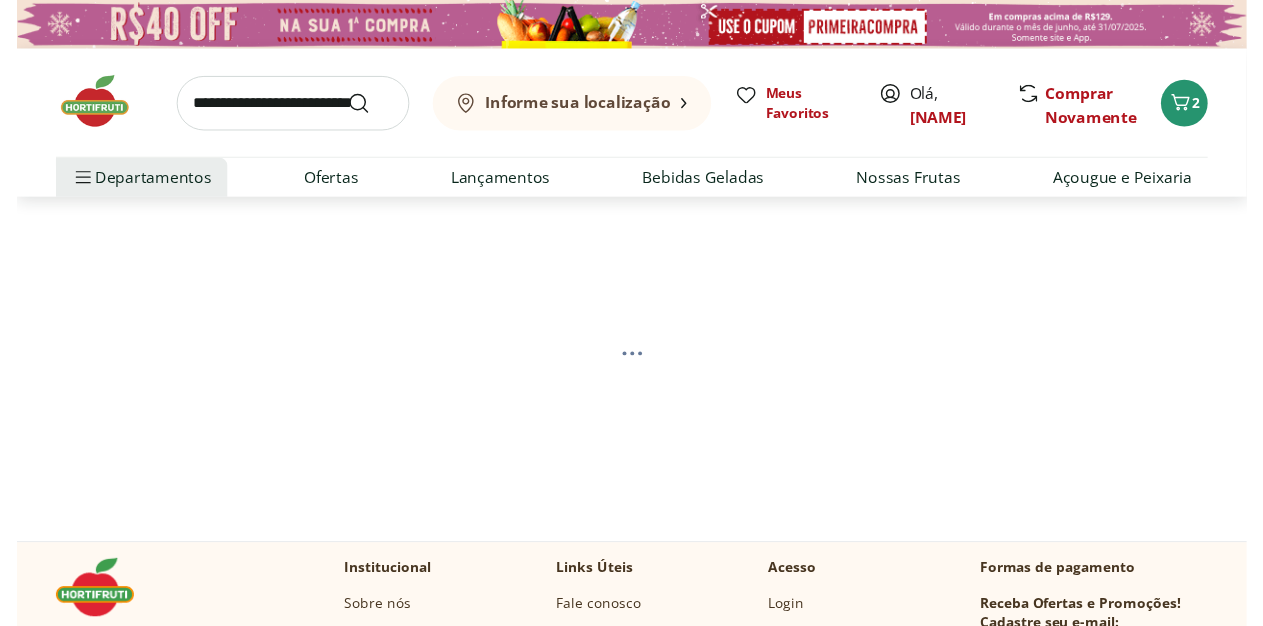 scroll, scrollTop: 0, scrollLeft: 0, axis: both 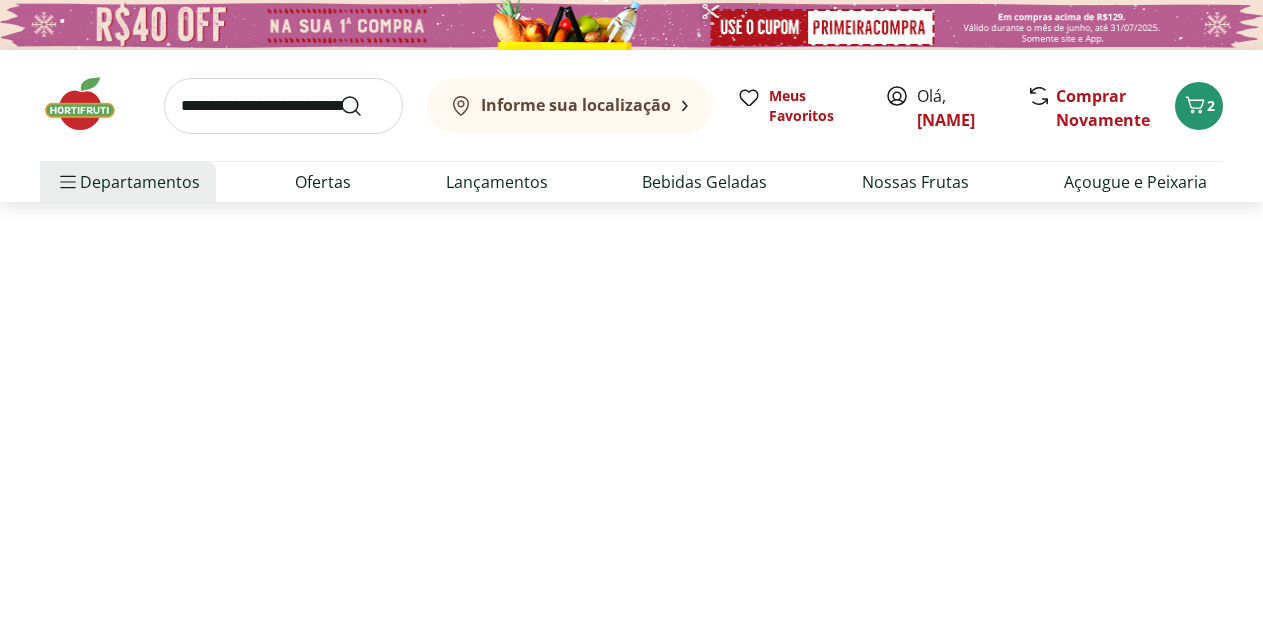 select on "**********" 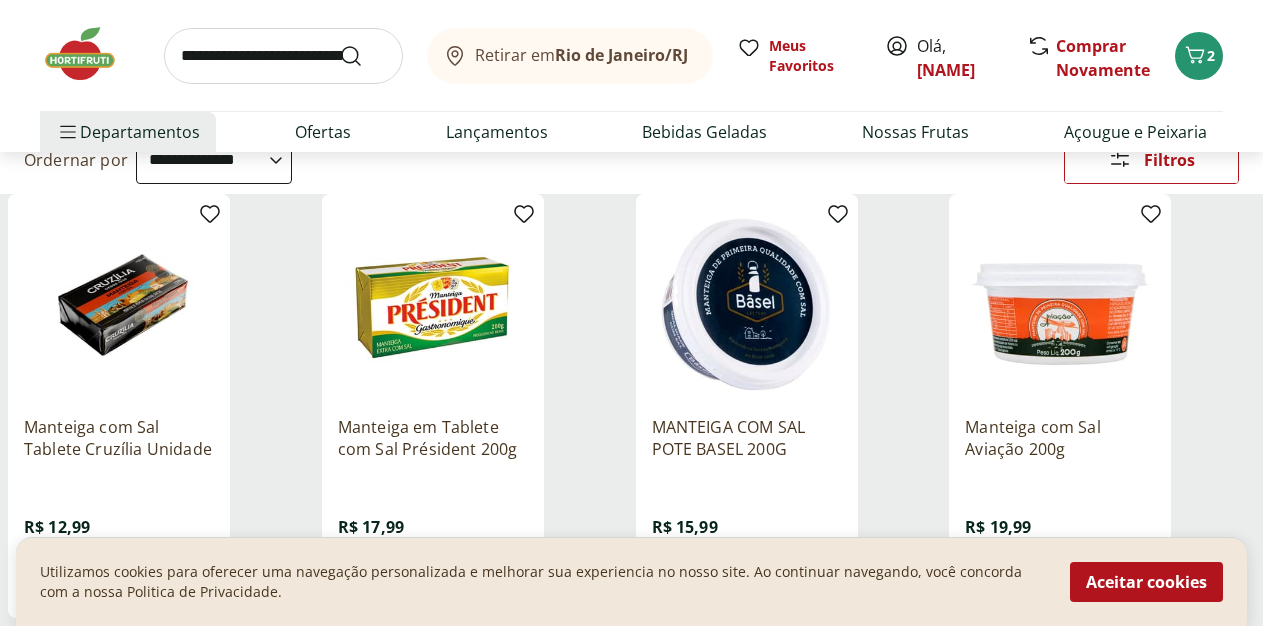 scroll, scrollTop: 306, scrollLeft: 0, axis: vertical 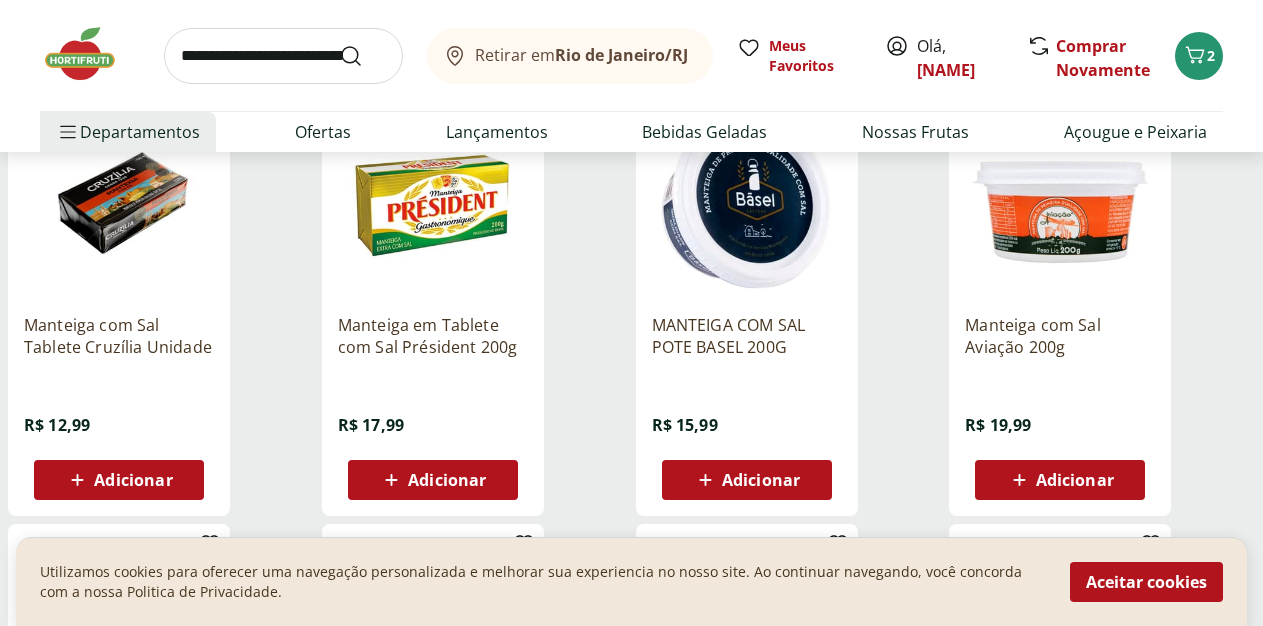 click on "Adicionar" at bounding box center [747, 480] 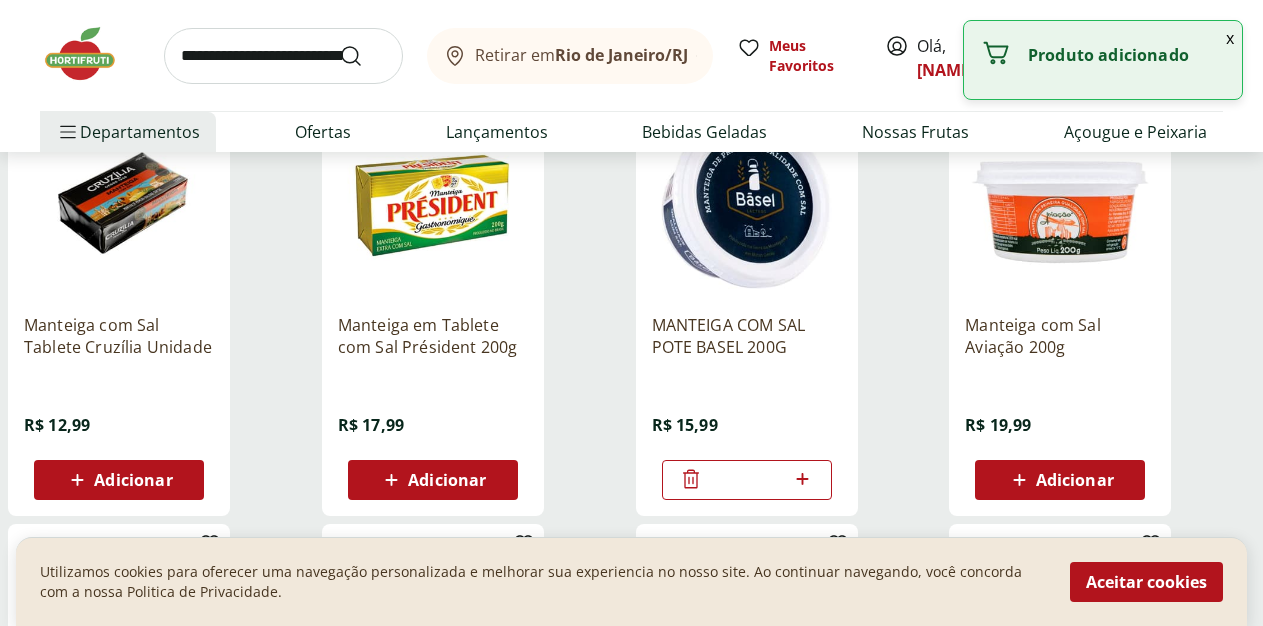click at bounding box center (283, 56) 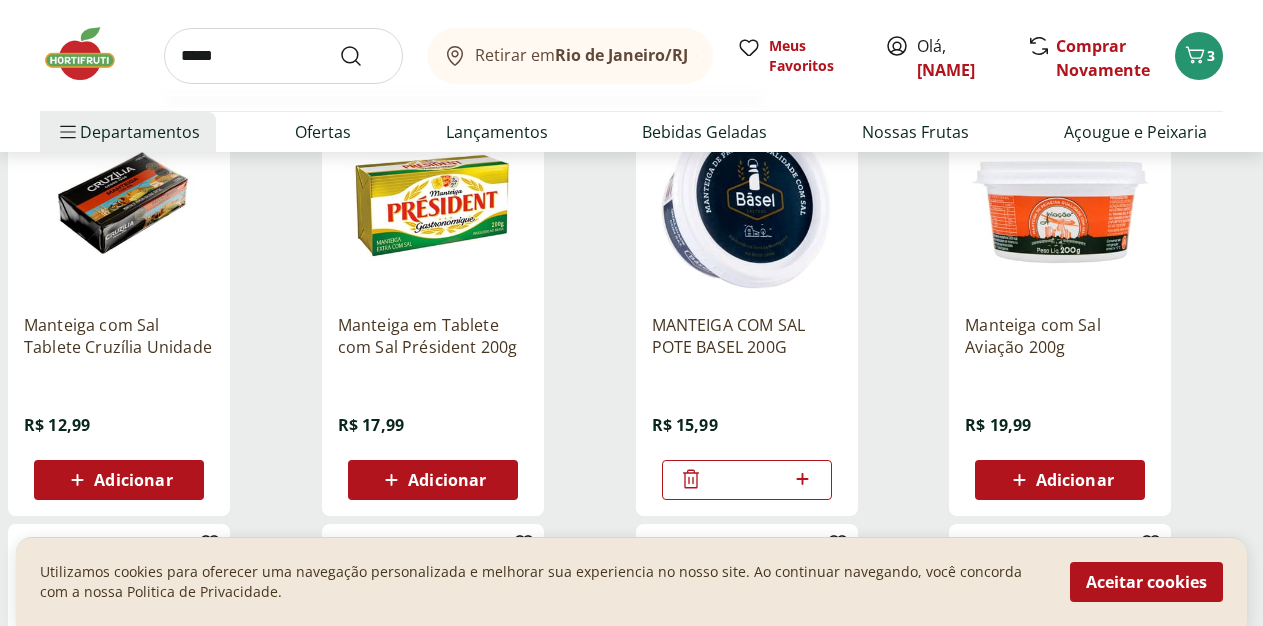 type on "*****" 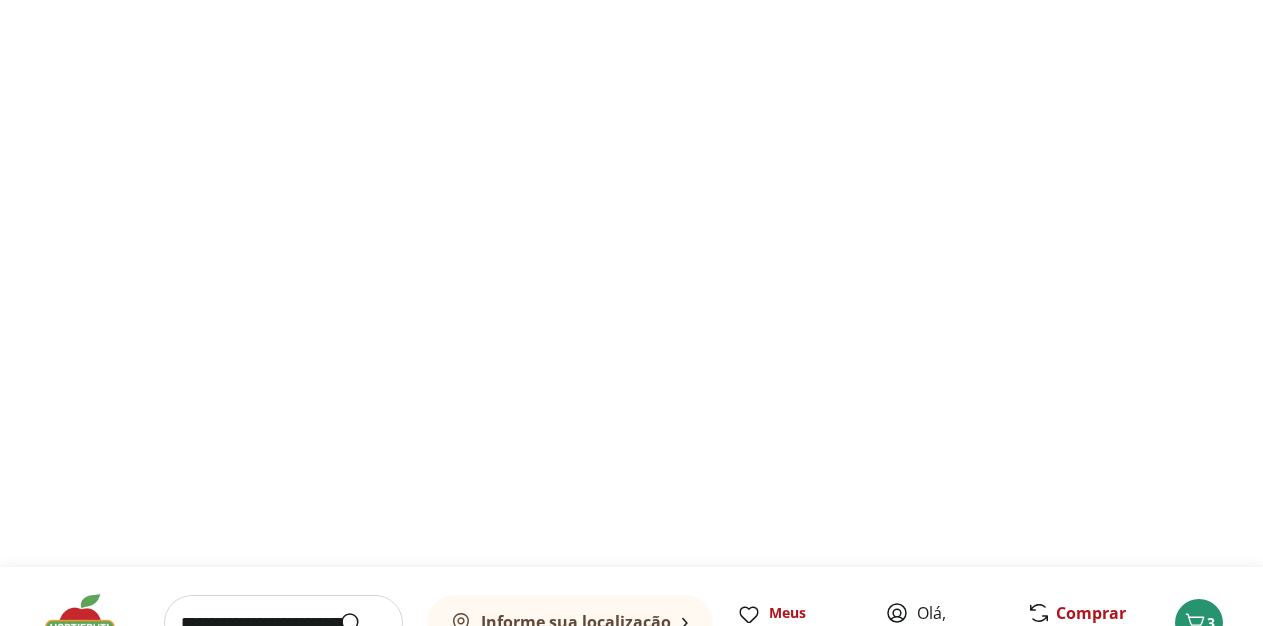scroll, scrollTop: 0, scrollLeft: 0, axis: both 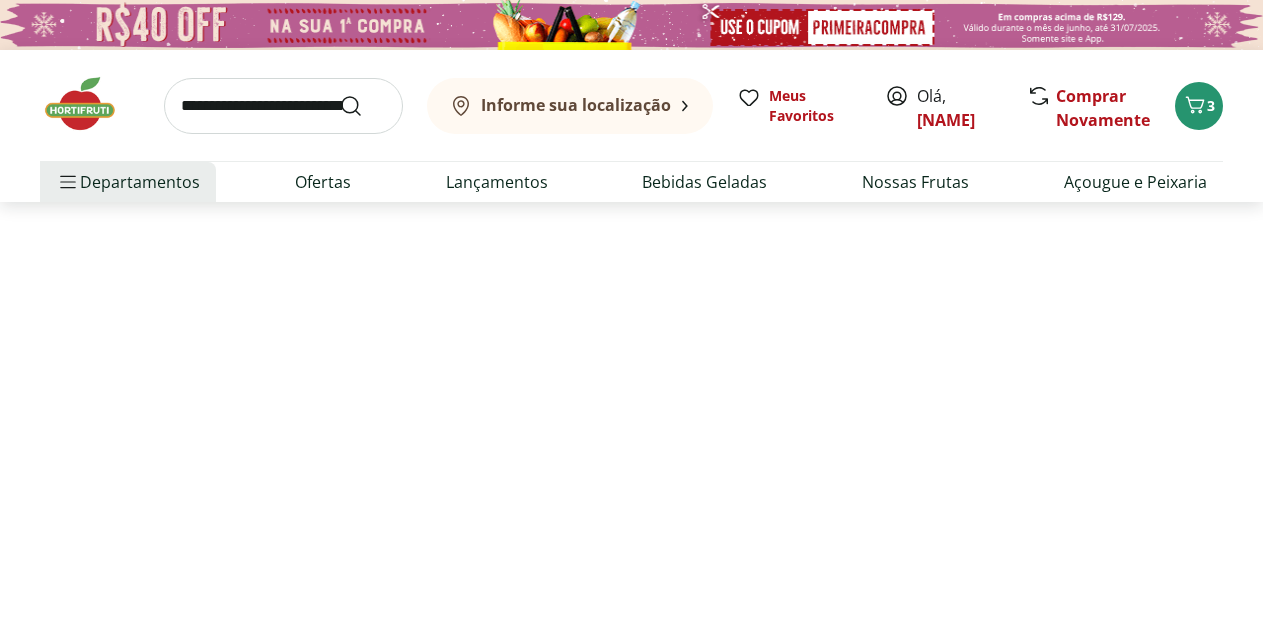 select on "**********" 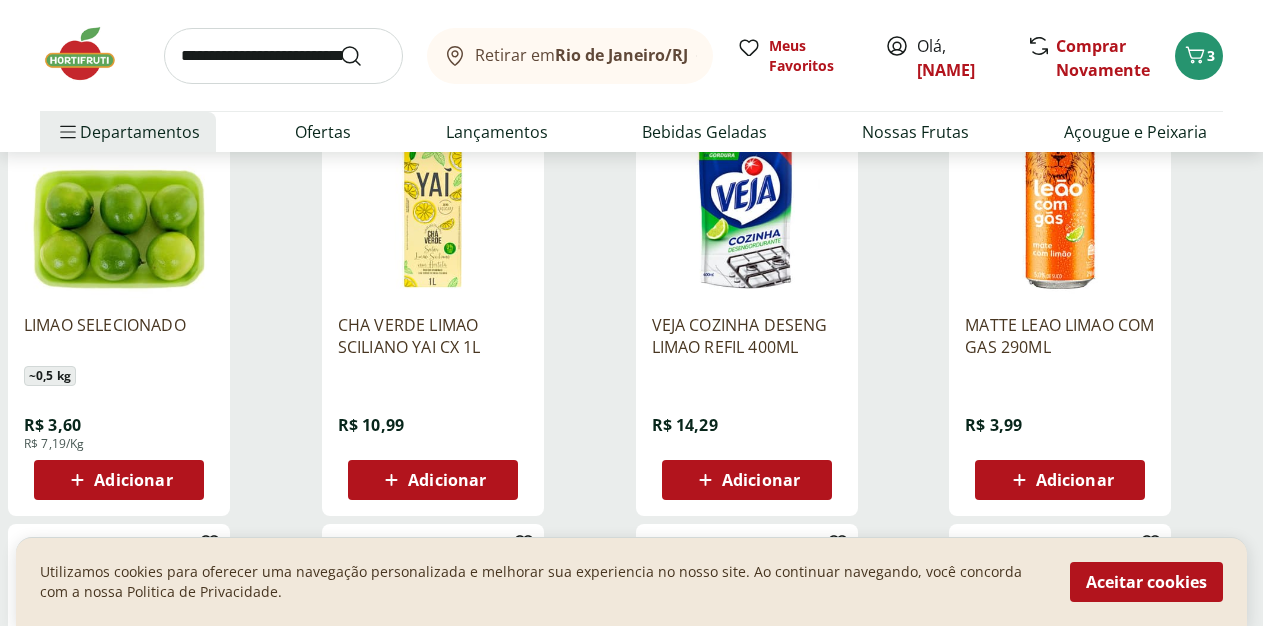 scroll, scrollTop: 408, scrollLeft: 0, axis: vertical 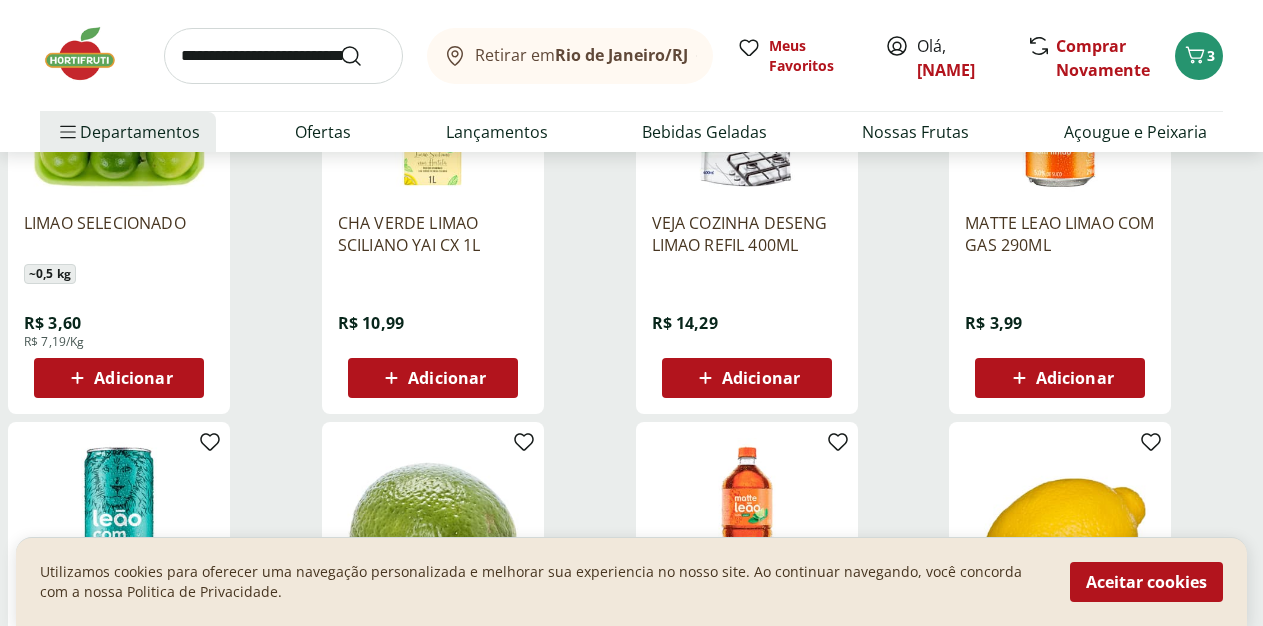click on "Adicionar" at bounding box center (133, 378) 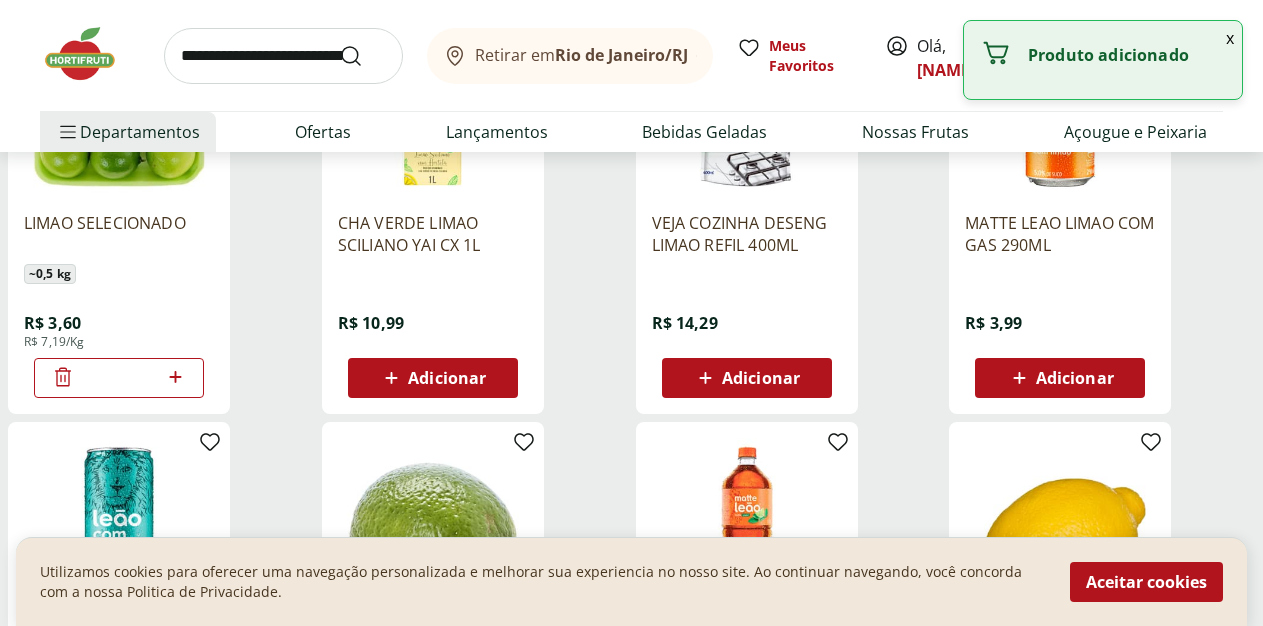 click at bounding box center (283, 56) 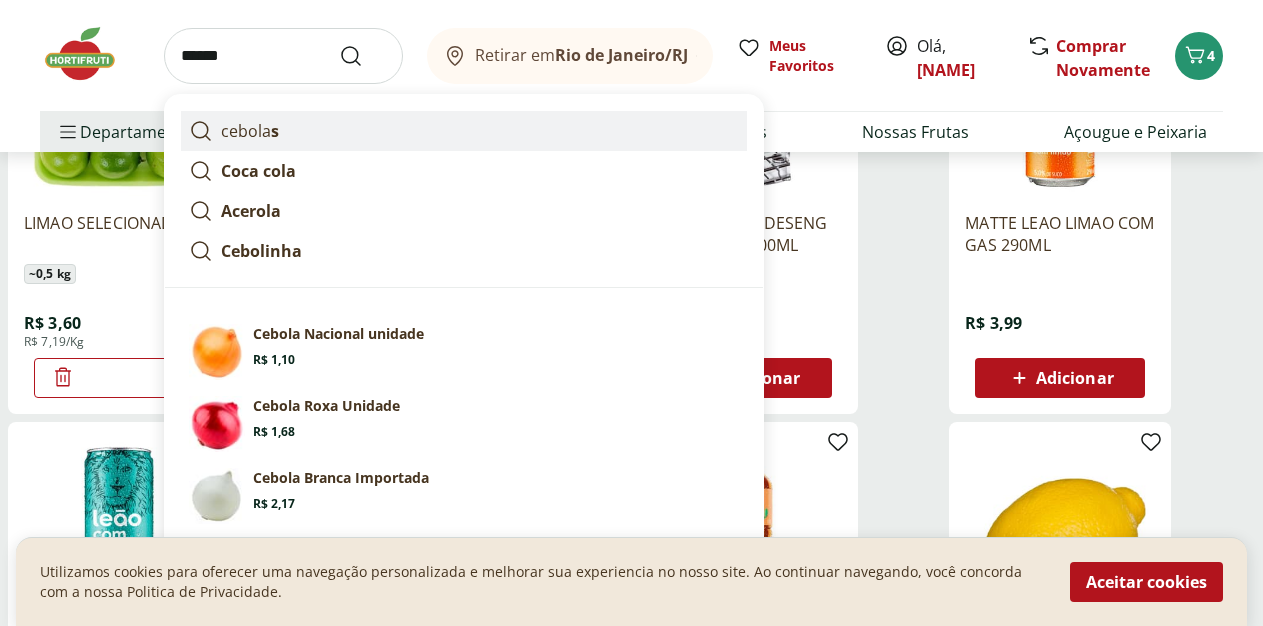 click on "[NAME] s" at bounding box center (250, 131) 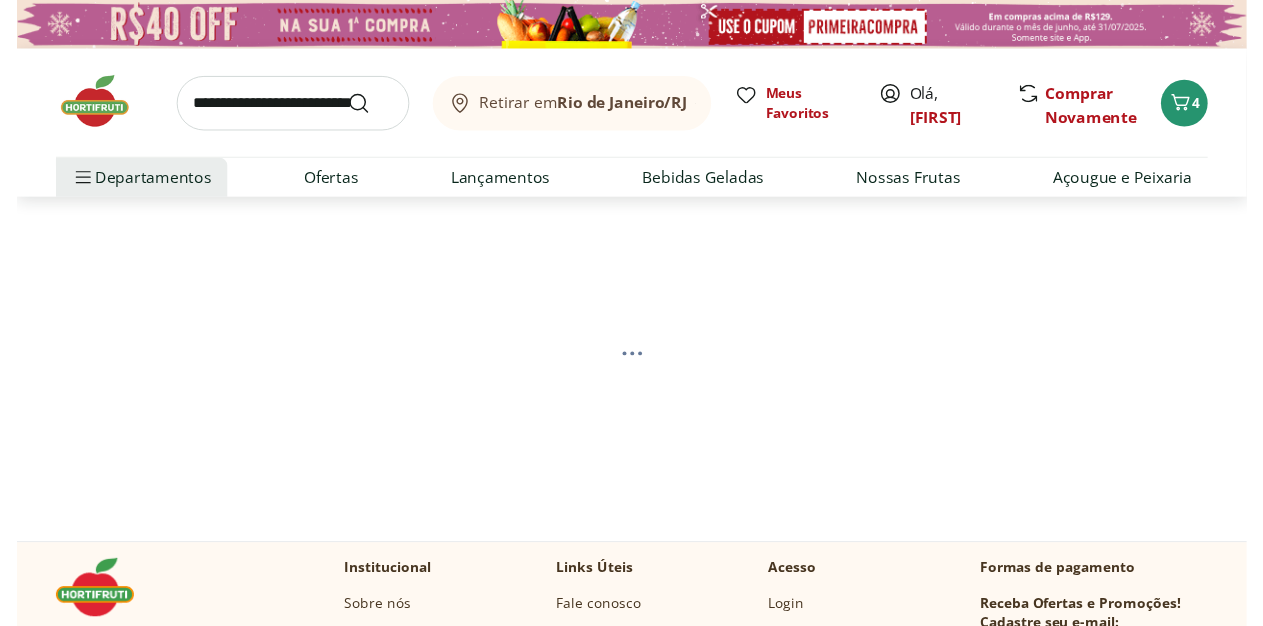 scroll, scrollTop: 0, scrollLeft: 0, axis: both 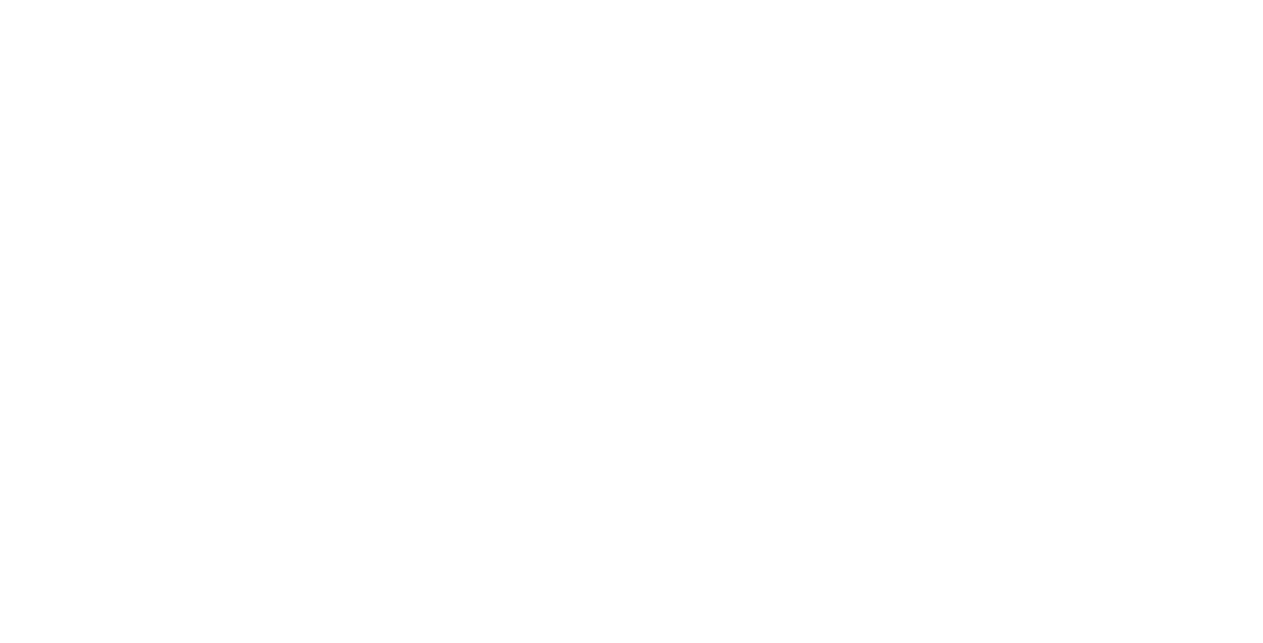 select on "**********" 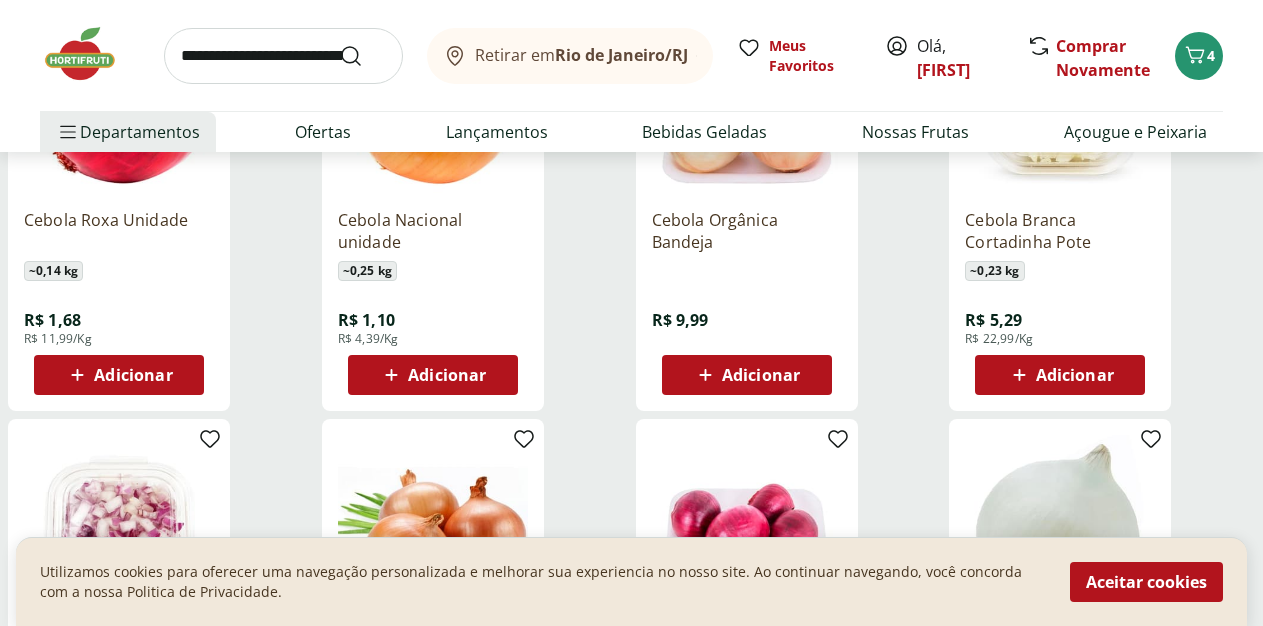 scroll, scrollTop: 408, scrollLeft: 0, axis: vertical 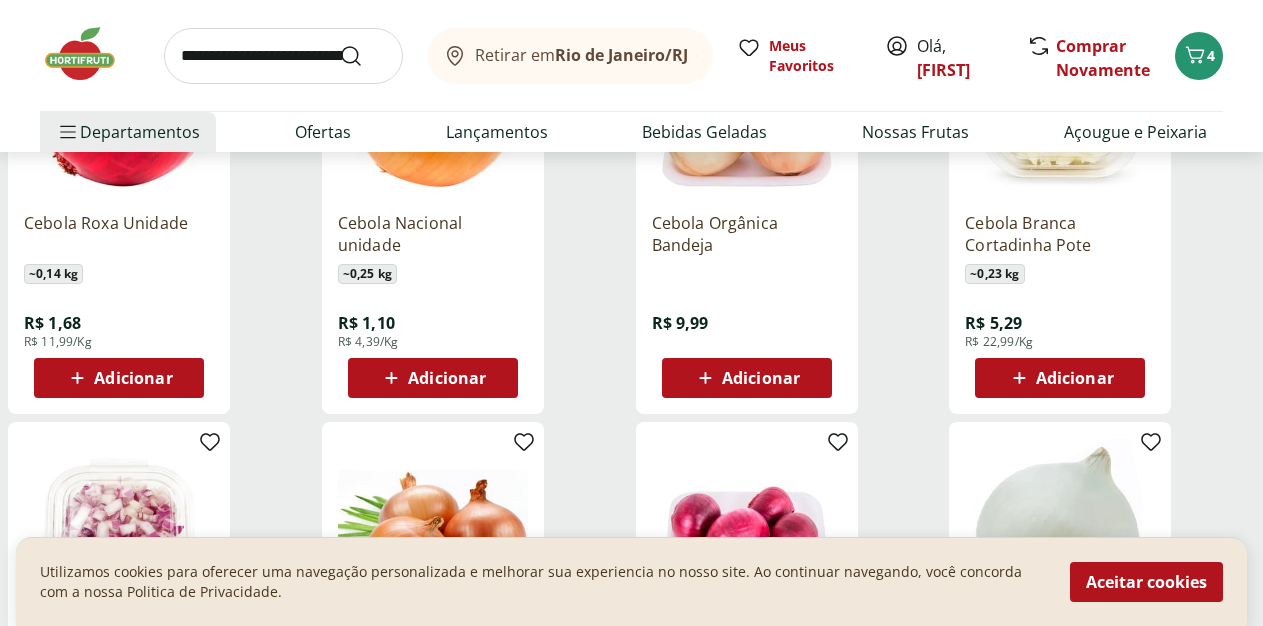 click on "Adicionar" at bounding box center (433, 378) 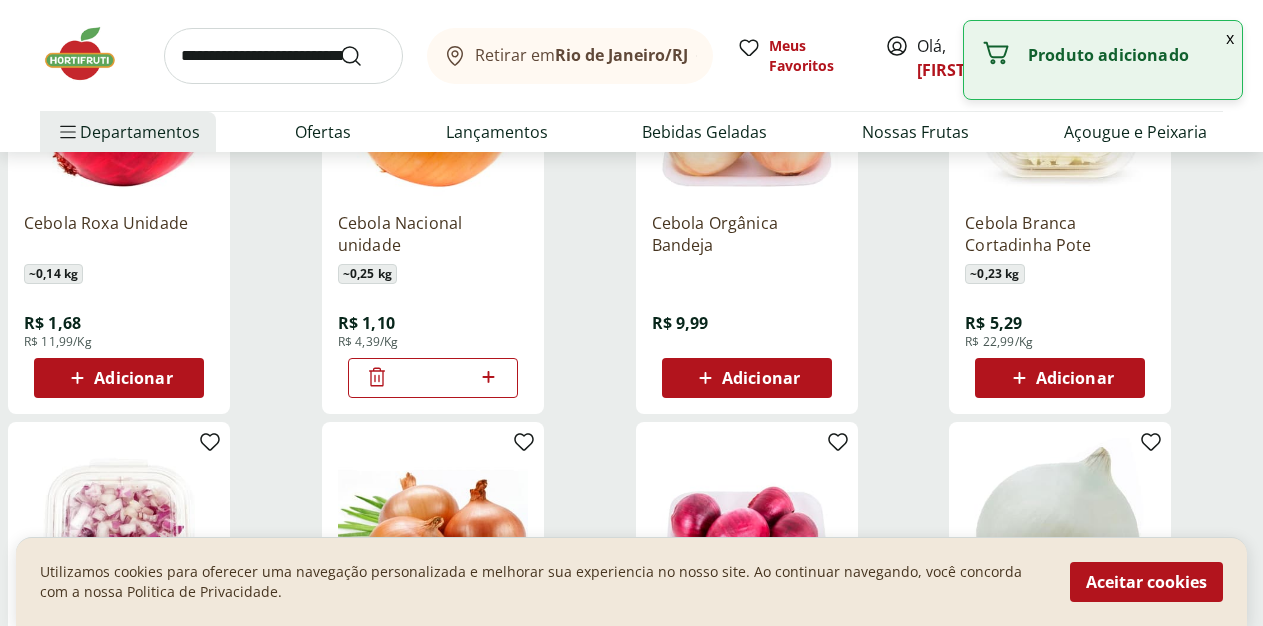 click 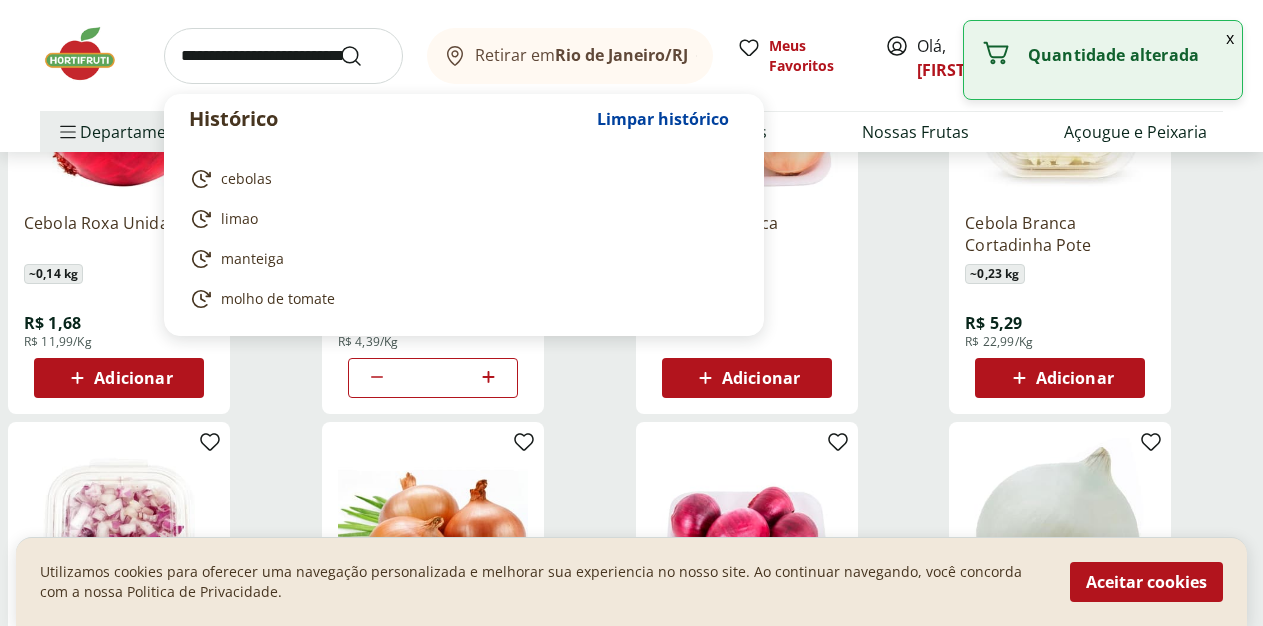 click at bounding box center [283, 56] 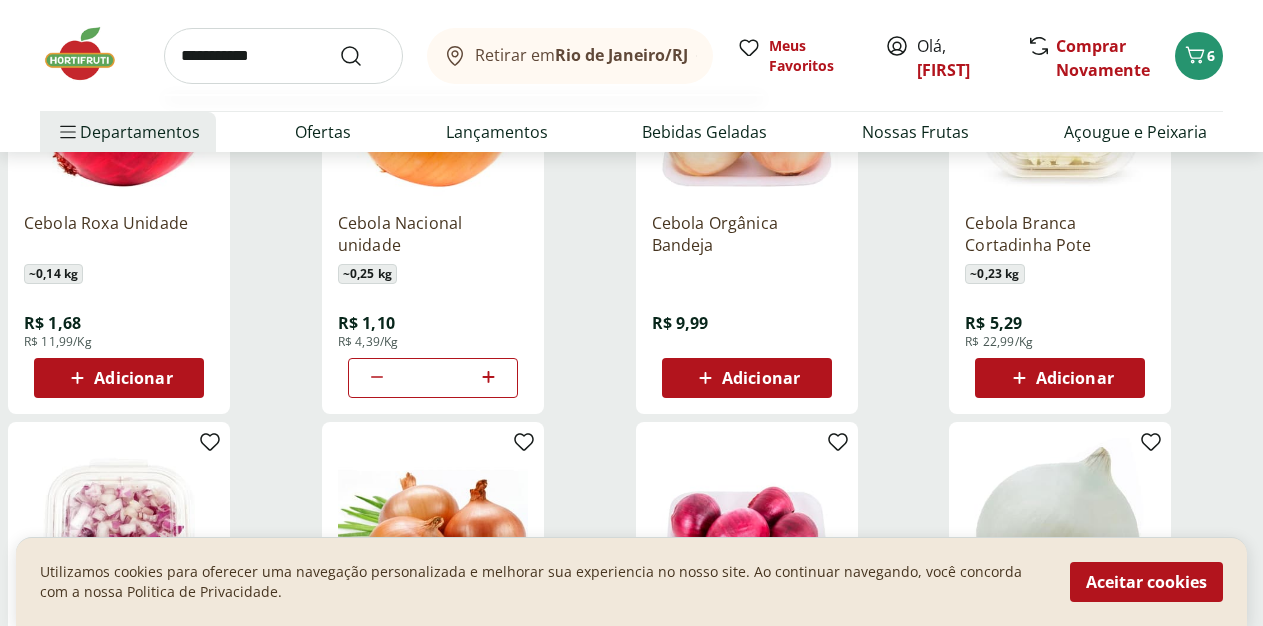 type on "**********" 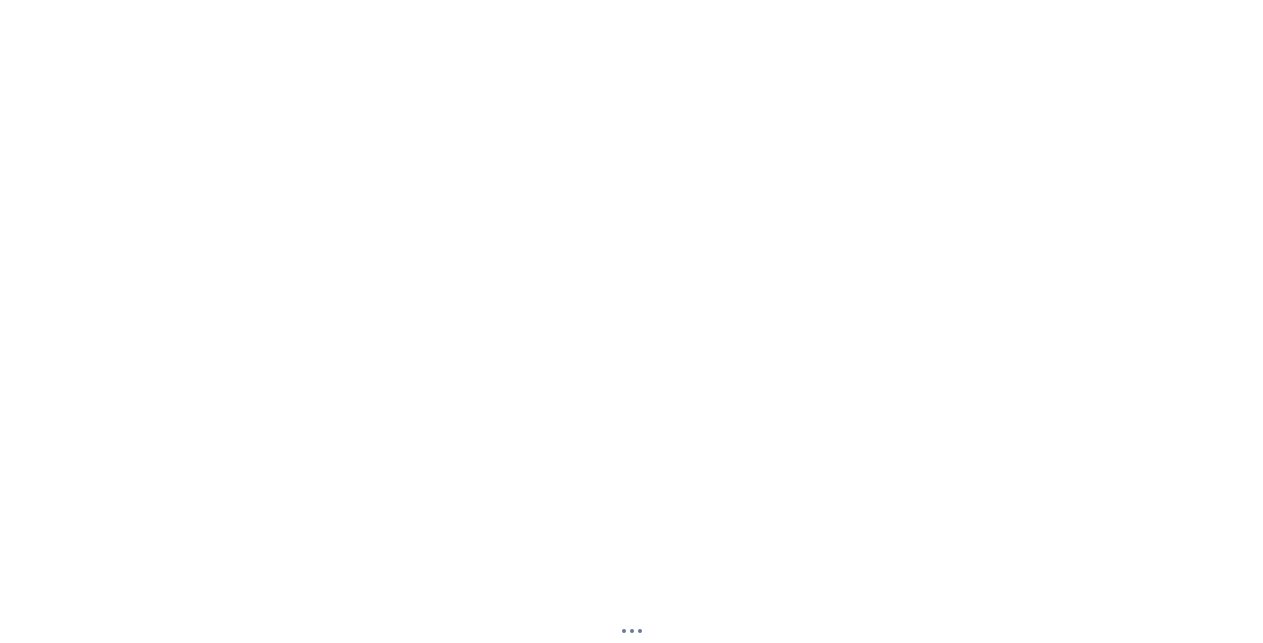 scroll, scrollTop: 0, scrollLeft: 0, axis: both 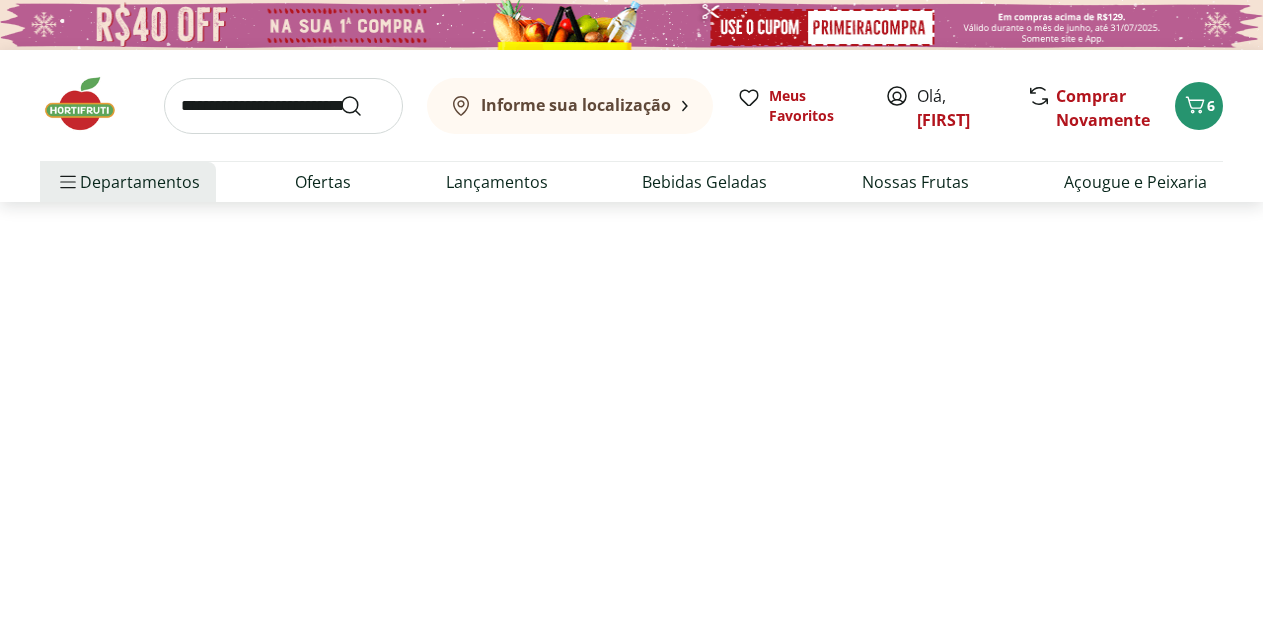 select on "**********" 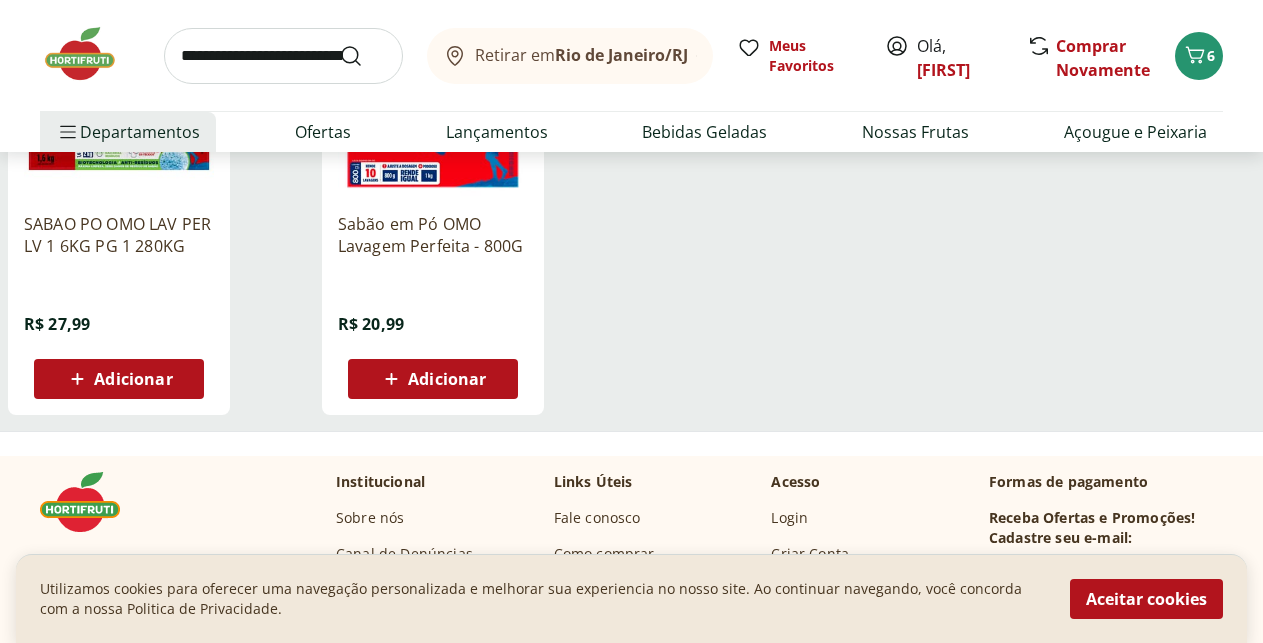 scroll, scrollTop: 408, scrollLeft: 0, axis: vertical 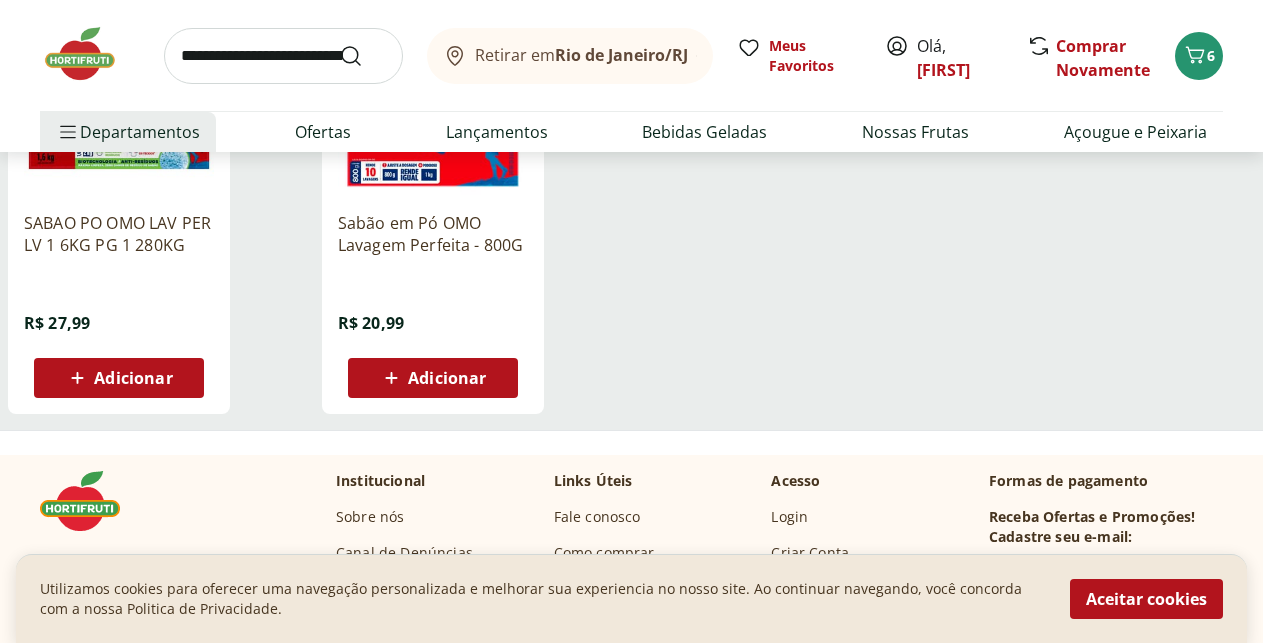 click on "Adicionar" at bounding box center [447, 378] 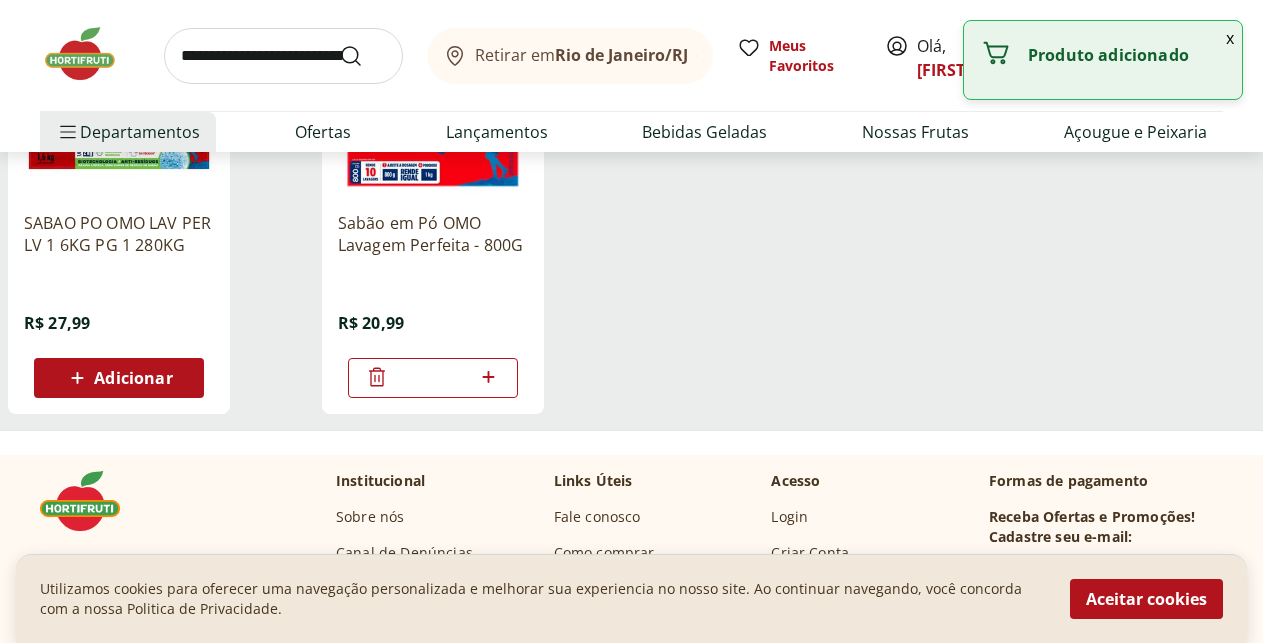 click at bounding box center [283, 56] 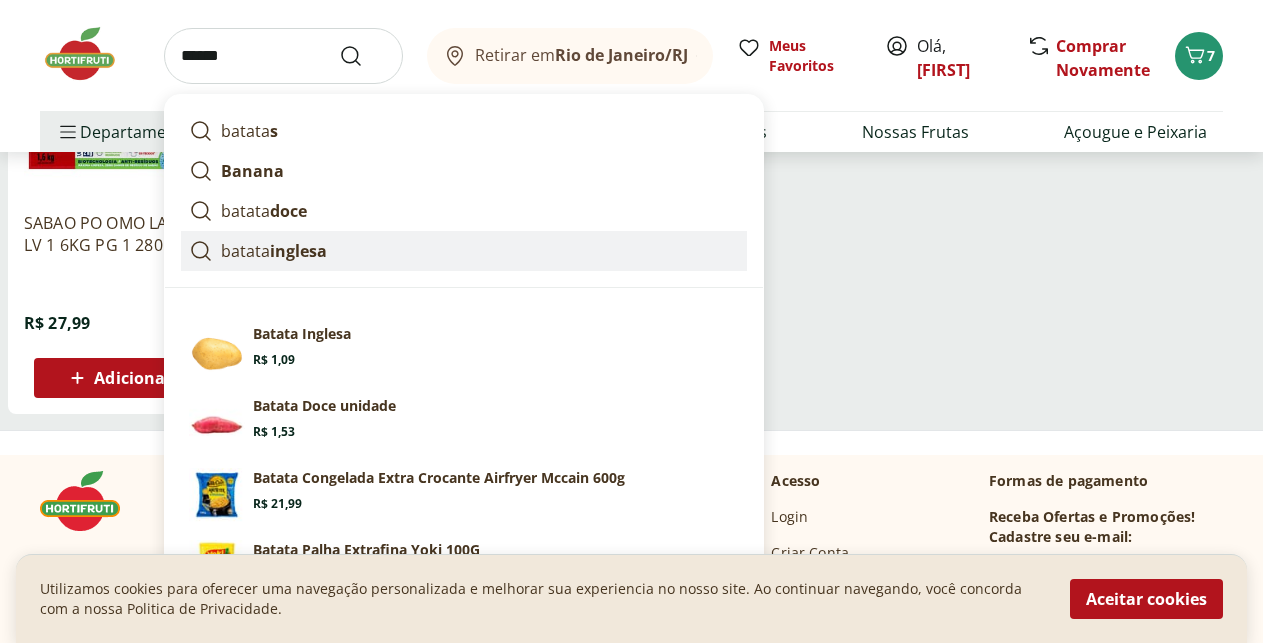 click on "inglesa" at bounding box center [298, 251] 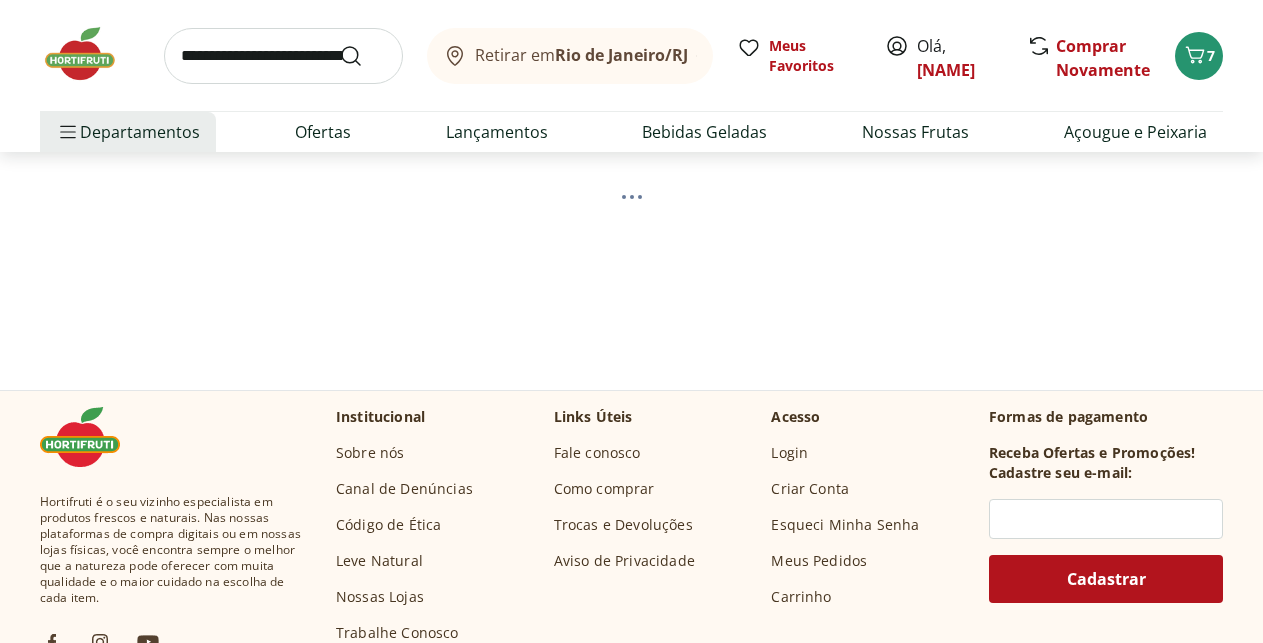 scroll, scrollTop: 204, scrollLeft: 0, axis: vertical 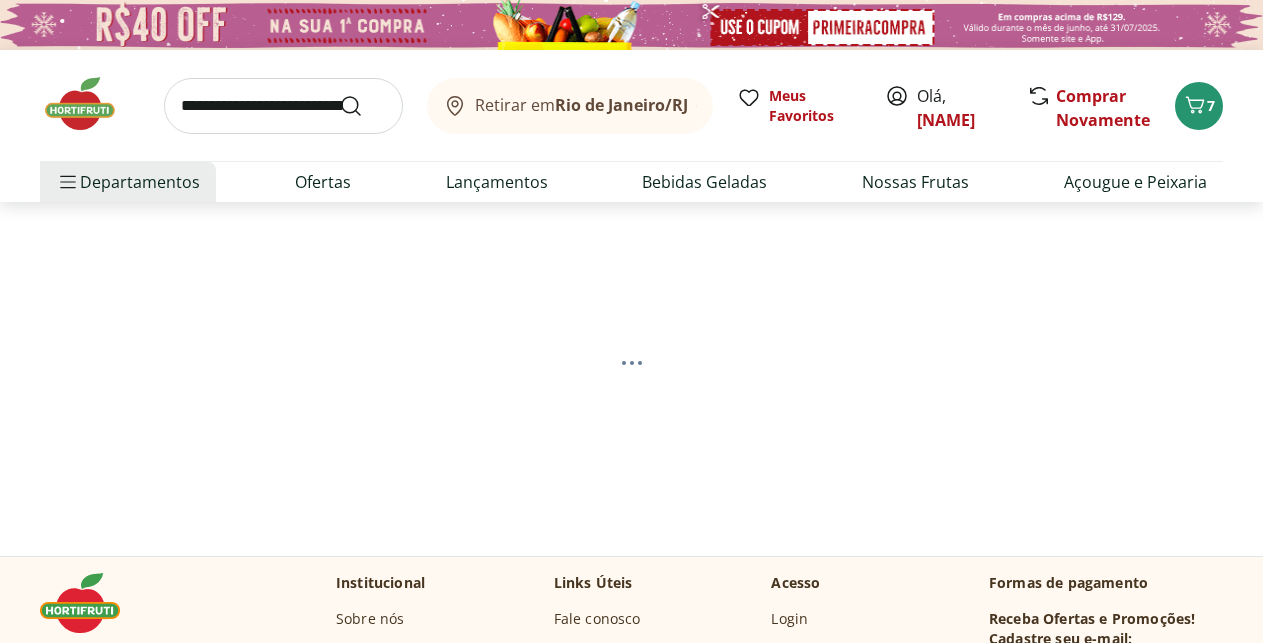 select on "**********" 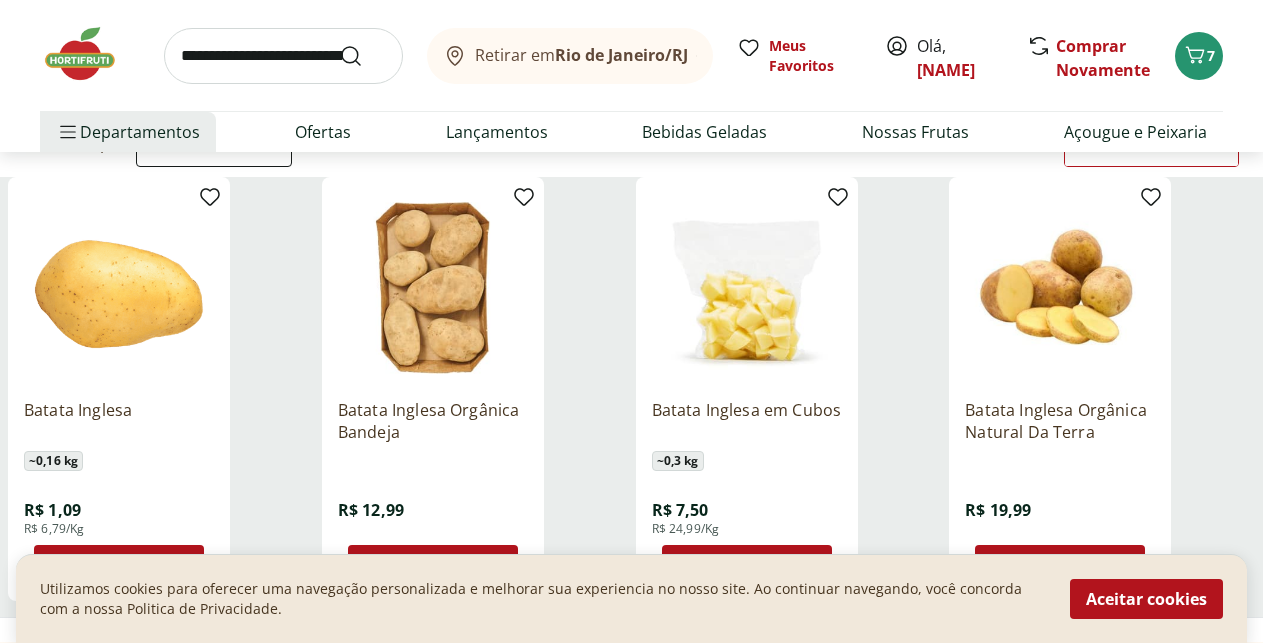 scroll, scrollTop: 408, scrollLeft: 0, axis: vertical 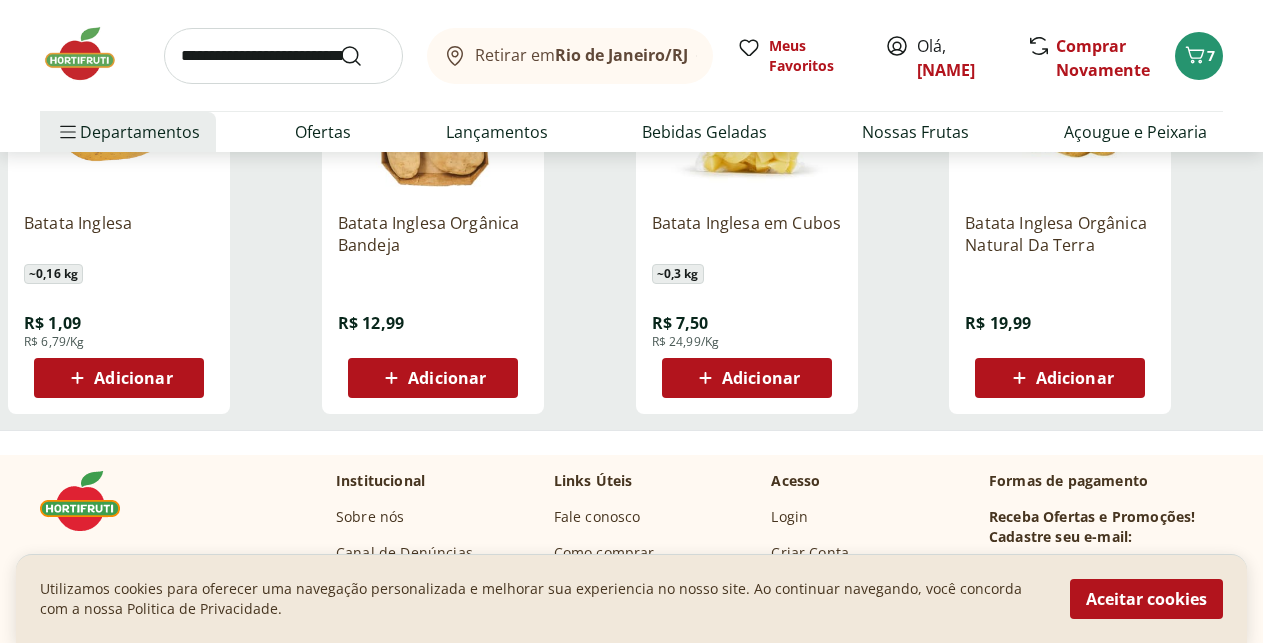 click on "Adicionar" at bounding box center (133, 378) 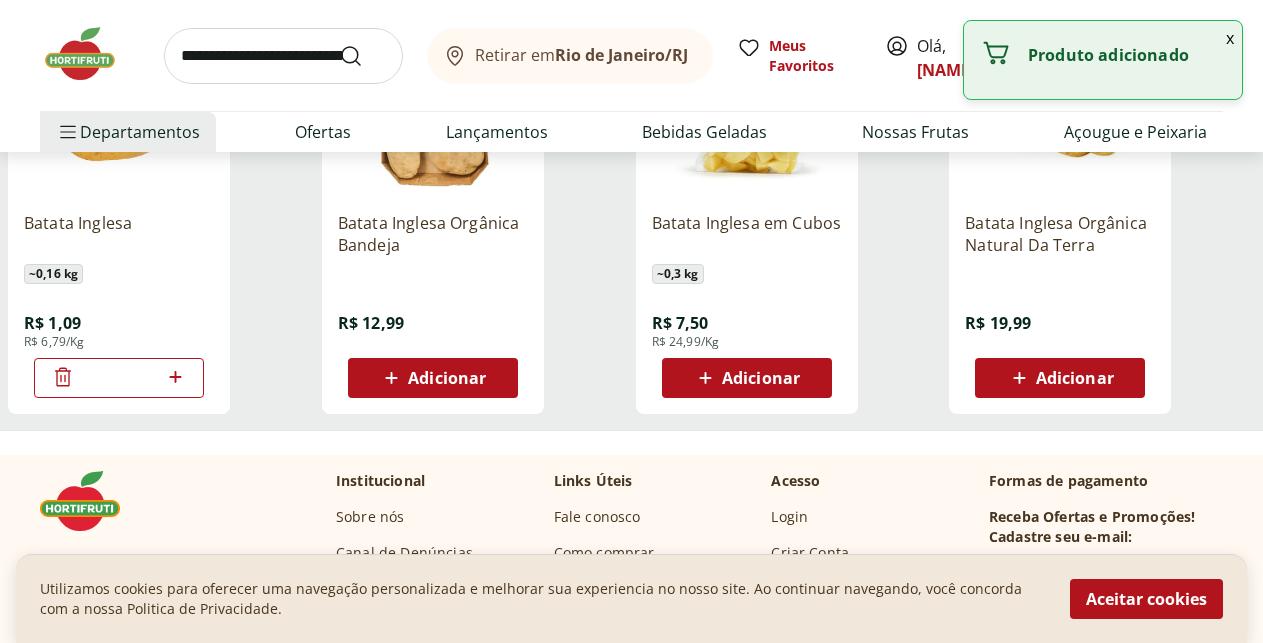 click 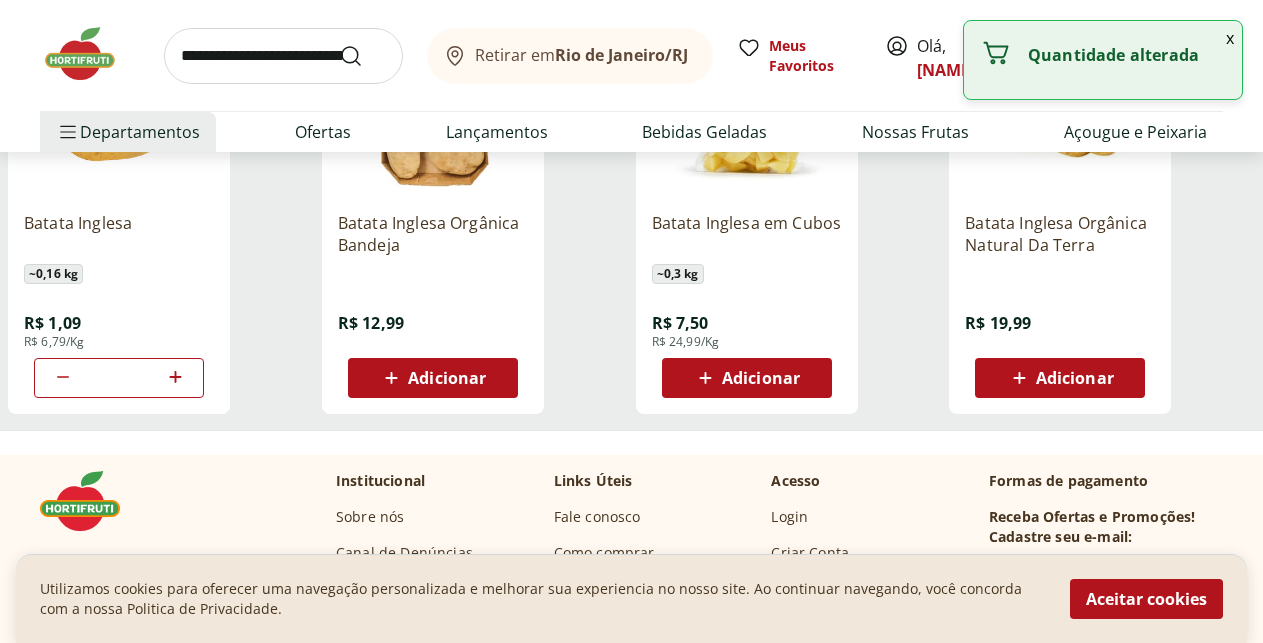 click 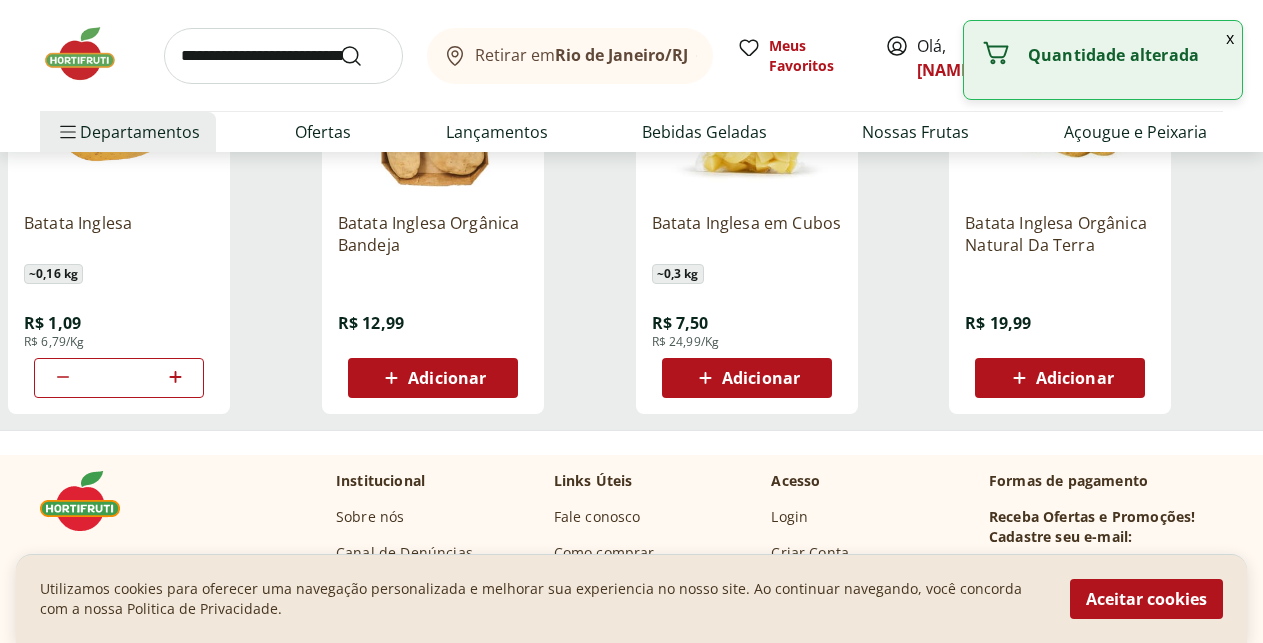 click 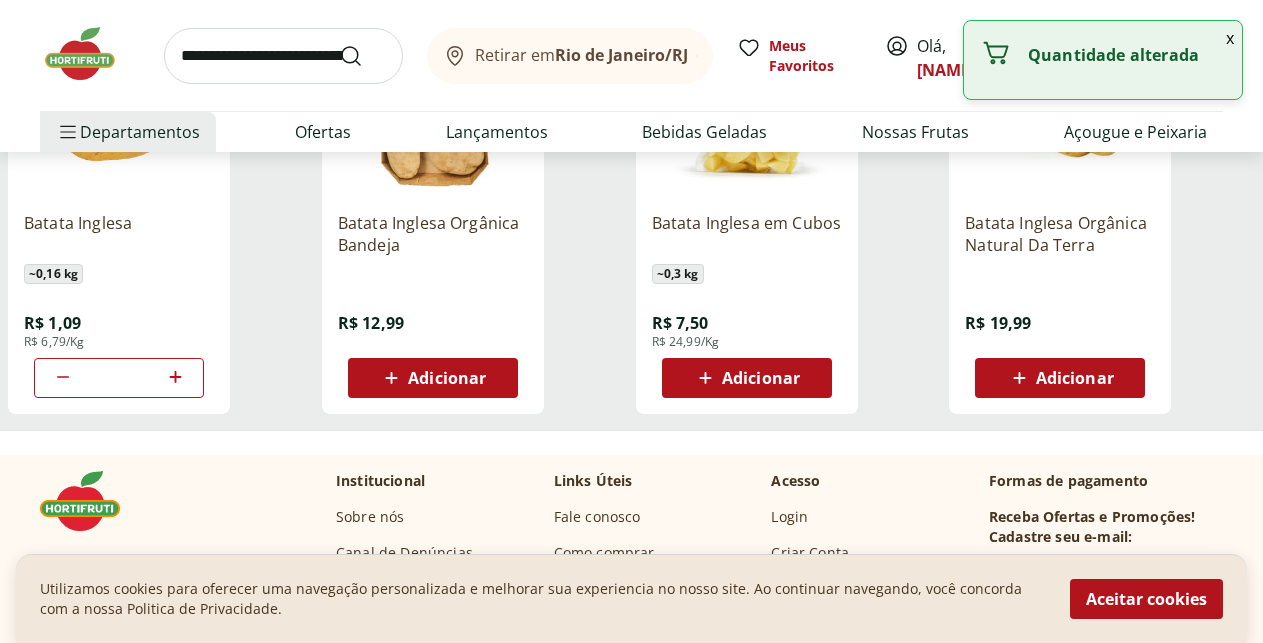 click 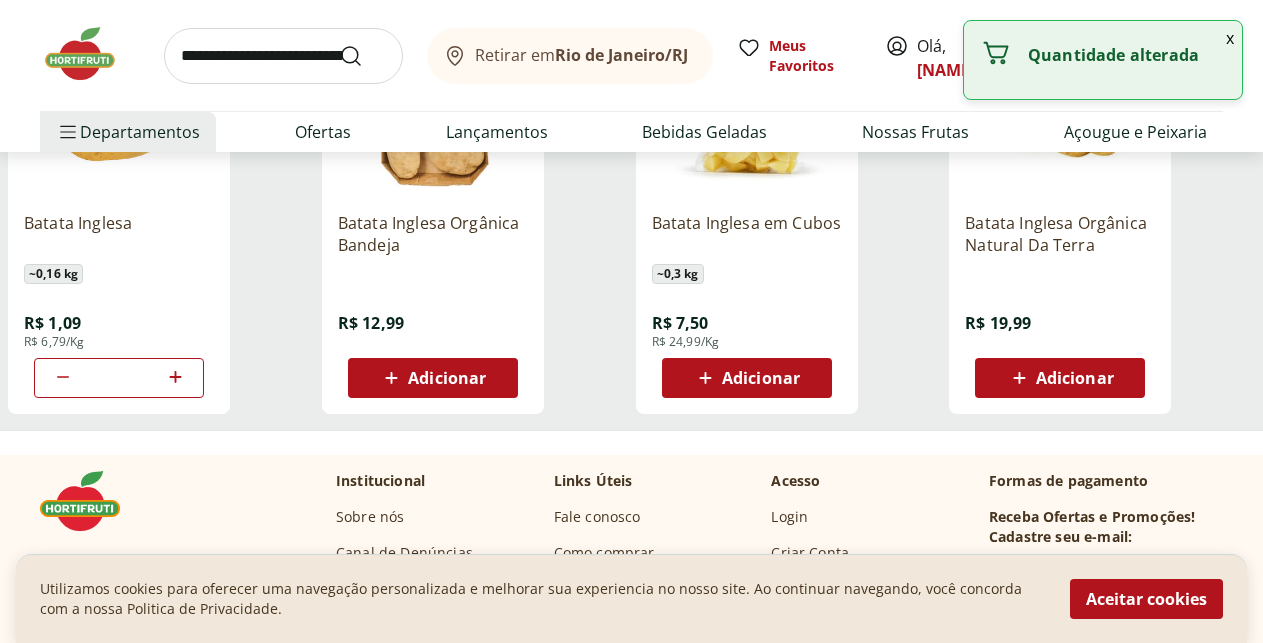 click 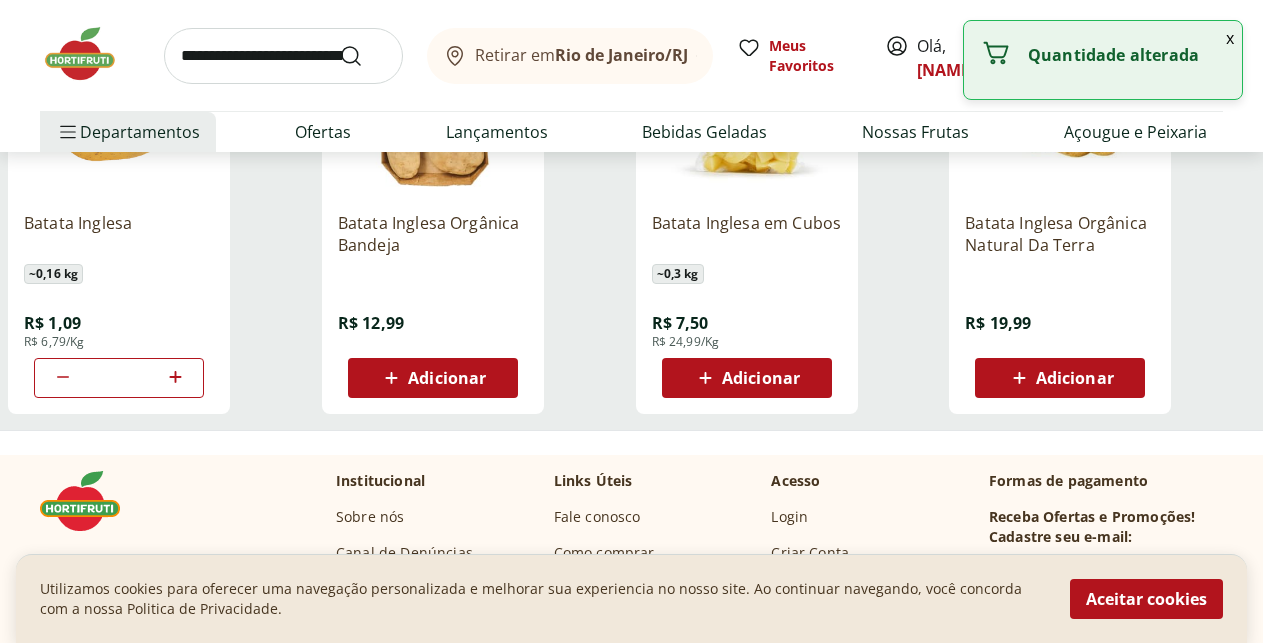 click 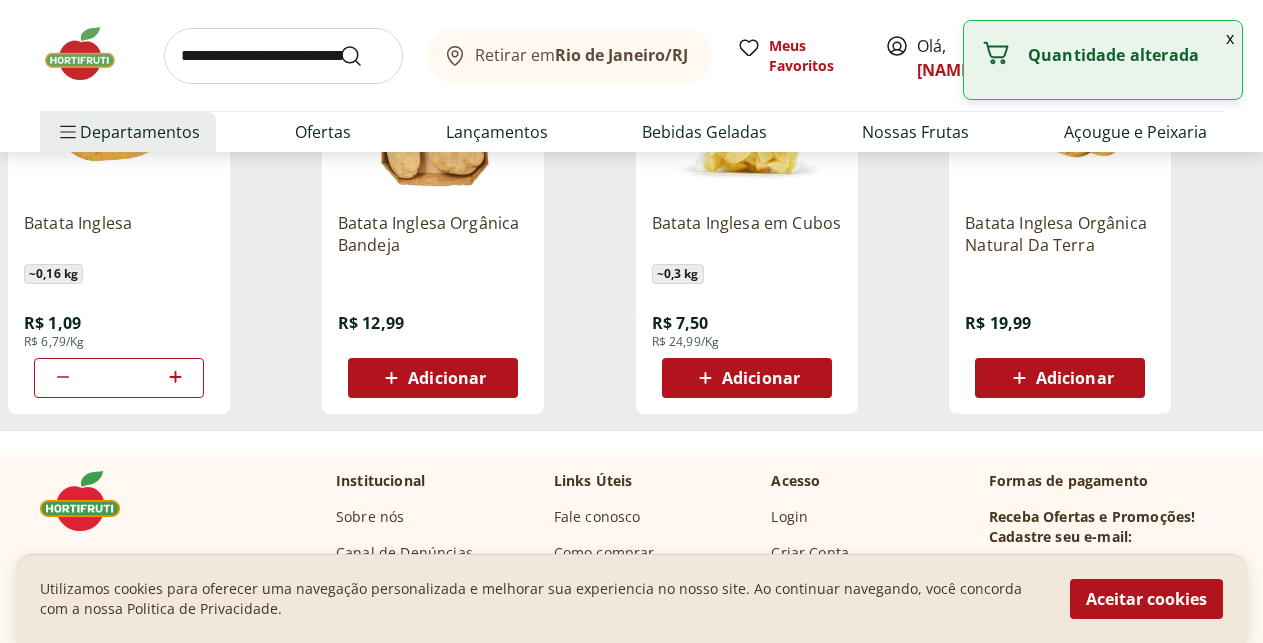 click 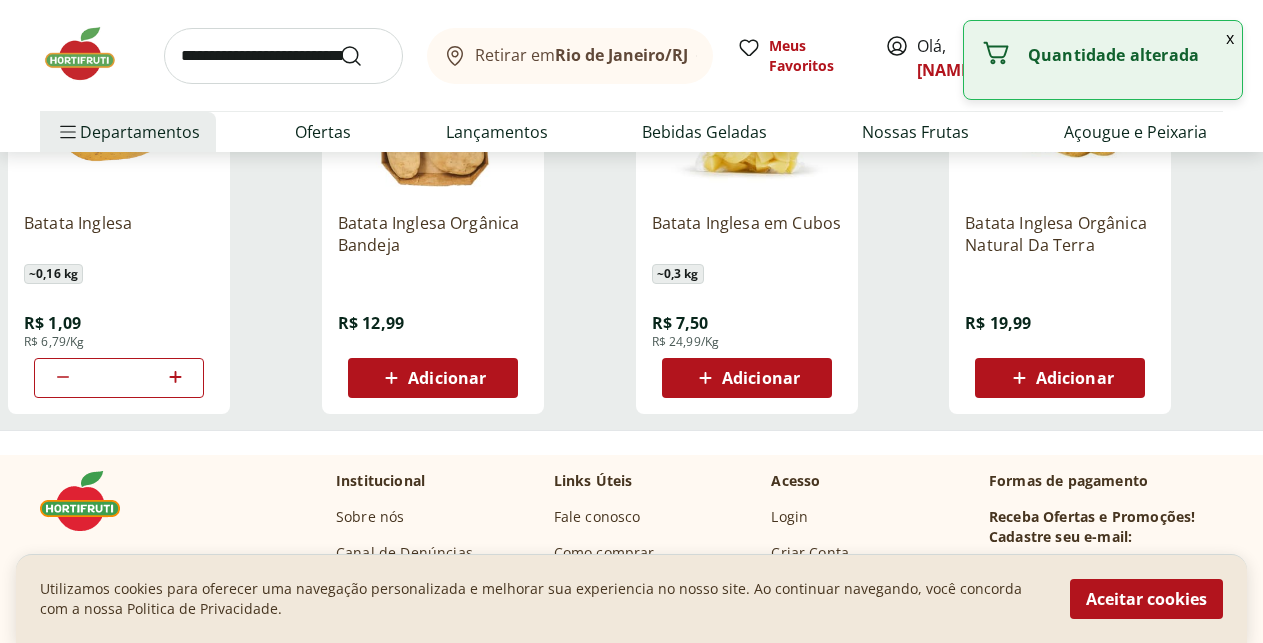 click on "*" at bounding box center (119, 378) 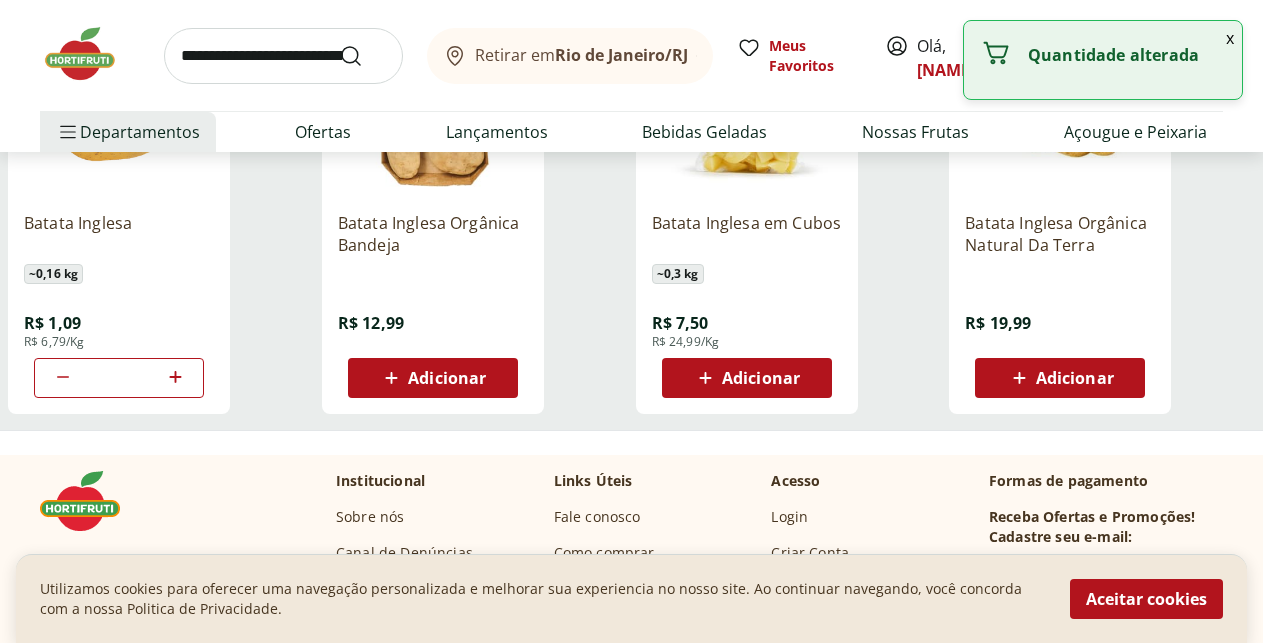 click at bounding box center (283, 56) 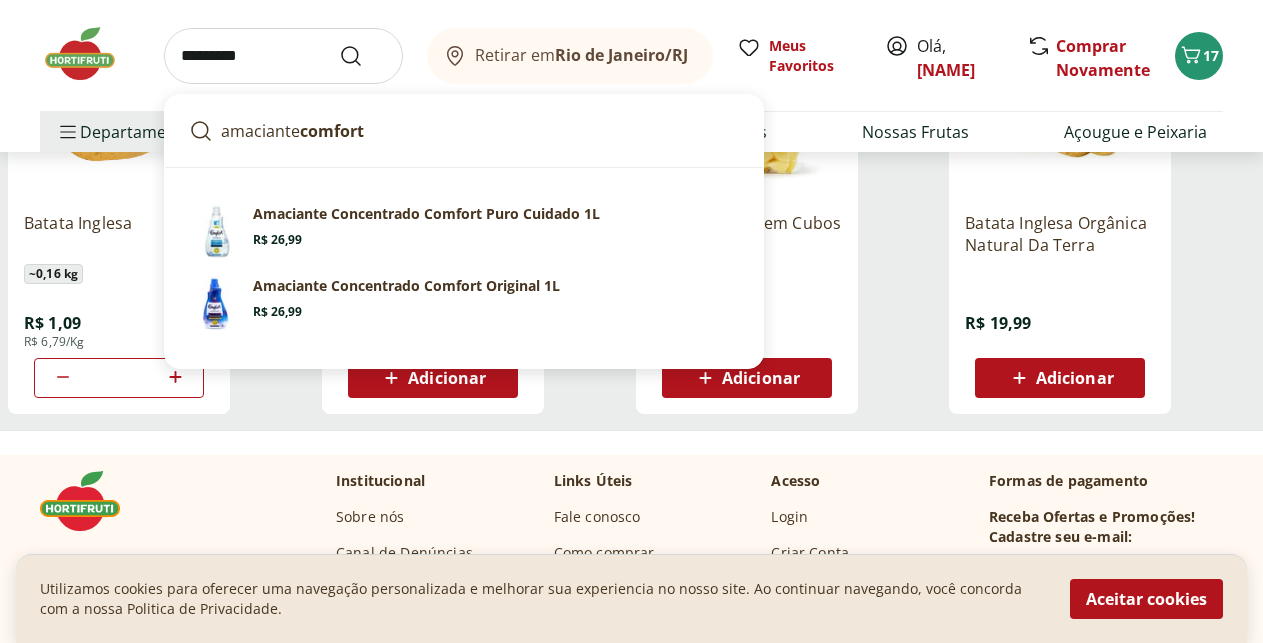 type on "*********" 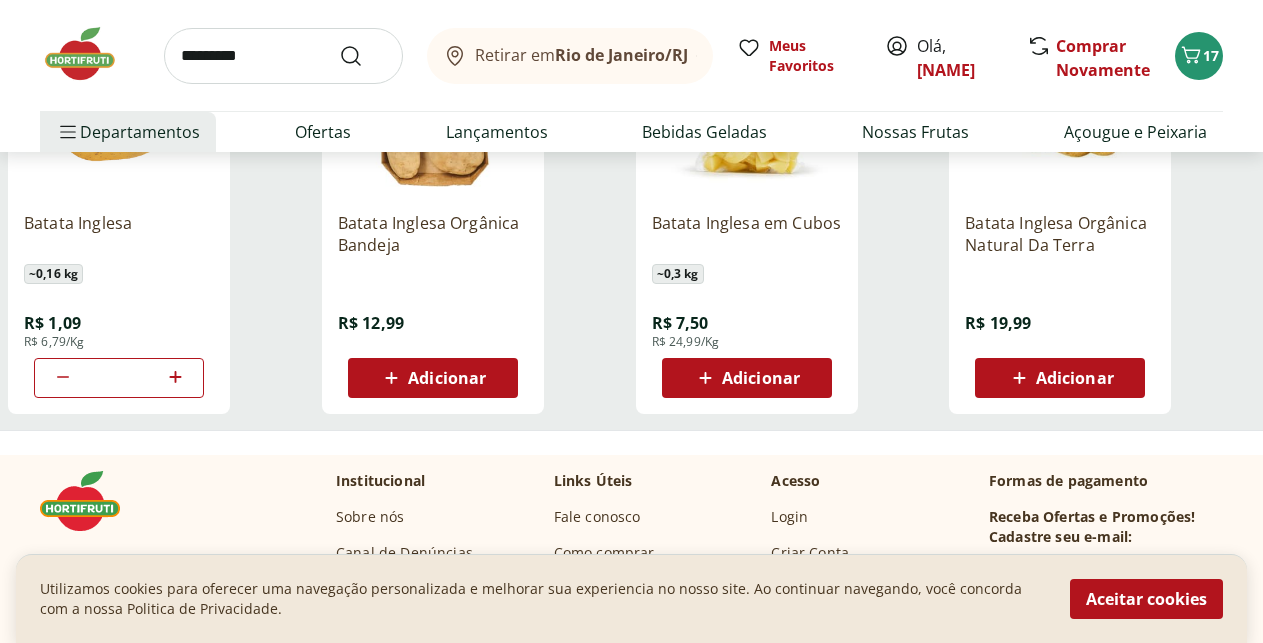 scroll, scrollTop: 0, scrollLeft: 0, axis: both 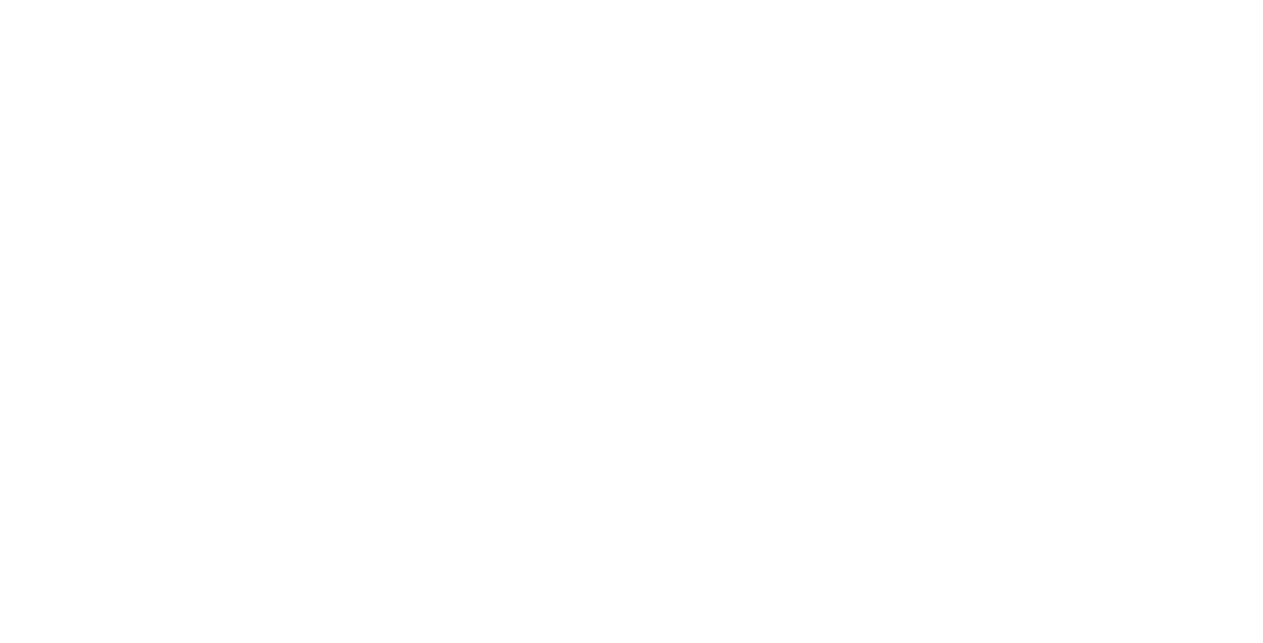 select on "**********" 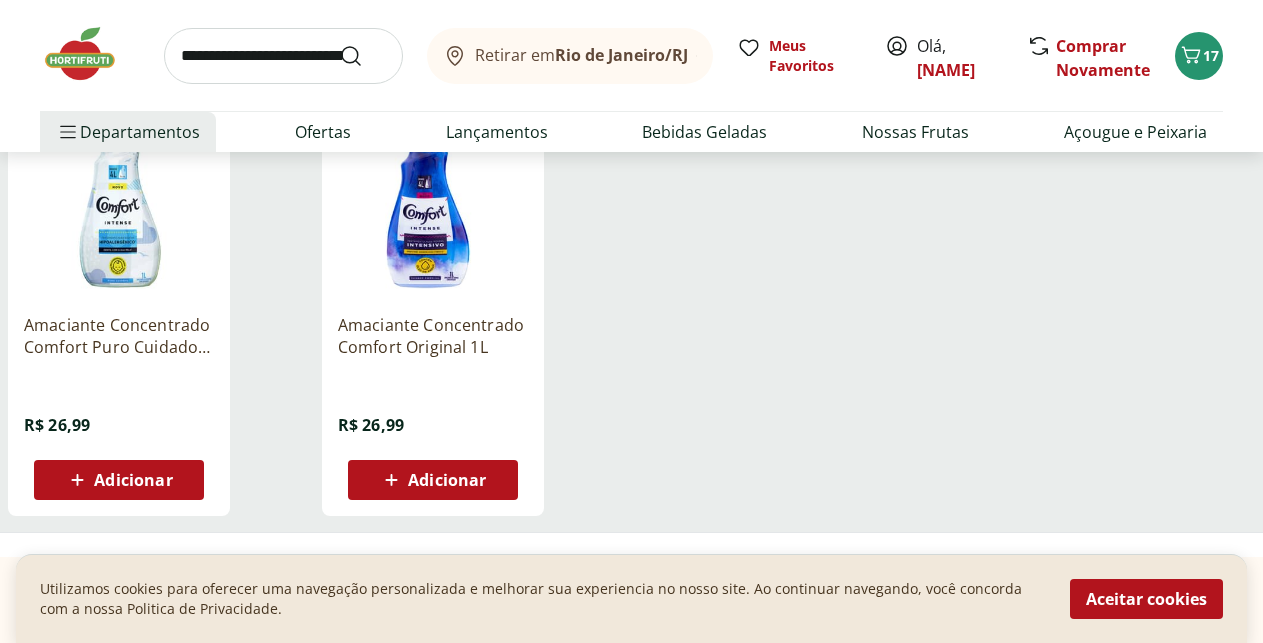 scroll, scrollTop: 408, scrollLeft: 0, axis: vertical 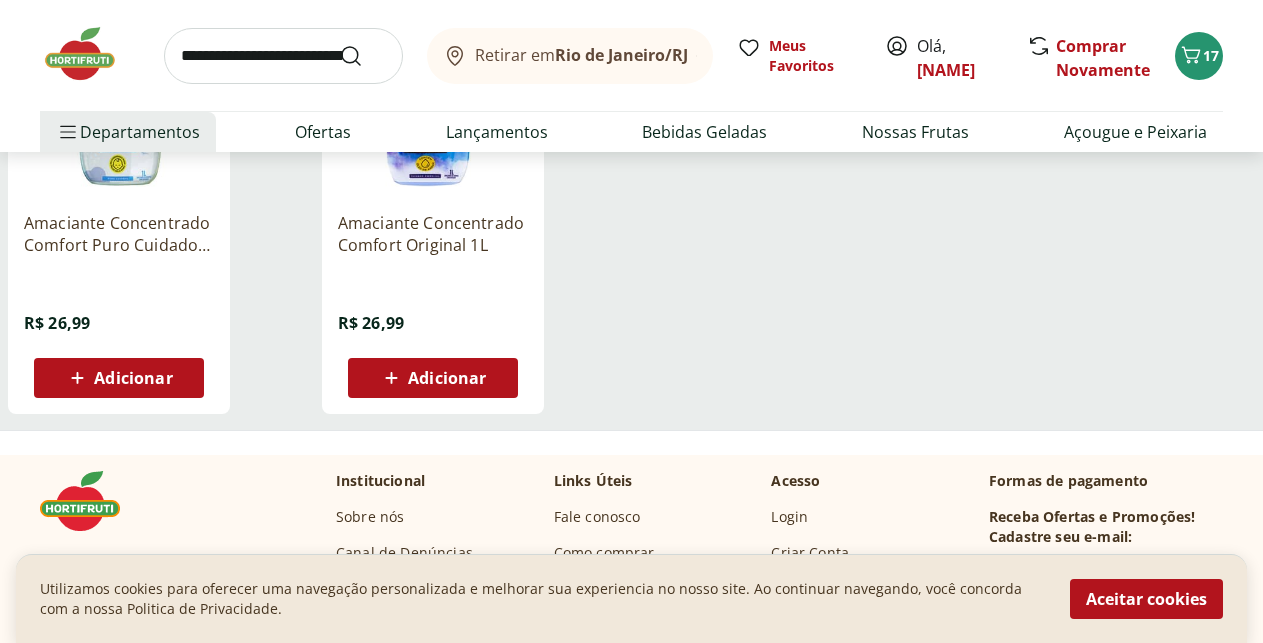 click on "Adicionar" at bounding box center [432, 378] 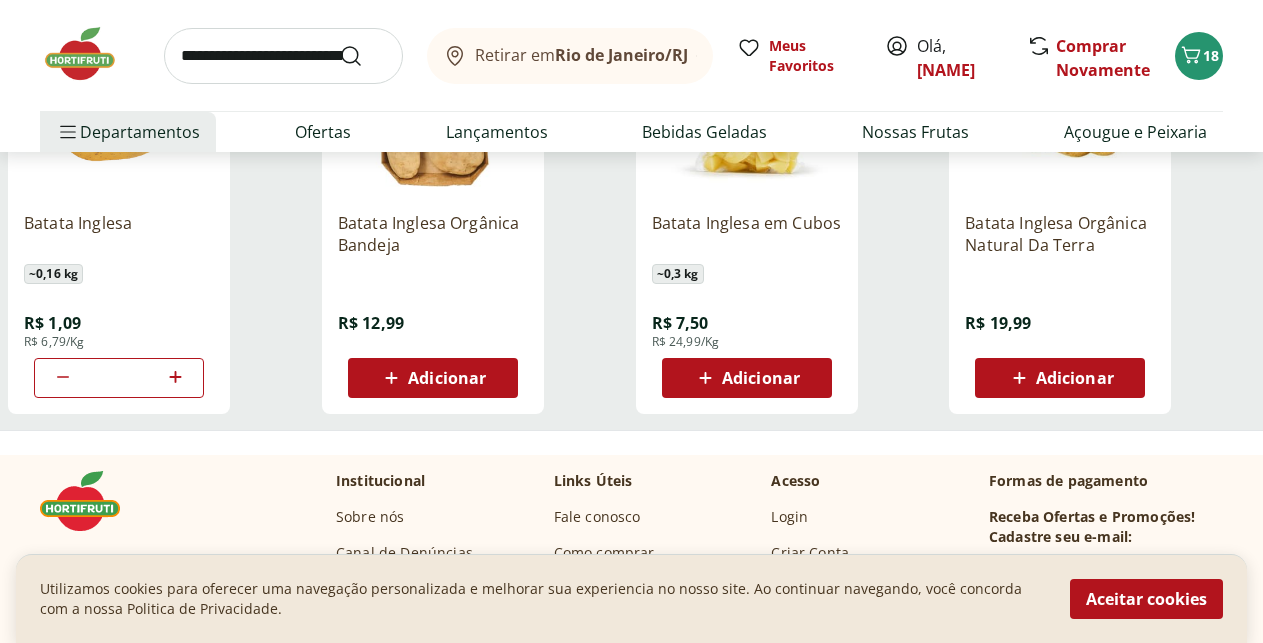 type on "**" 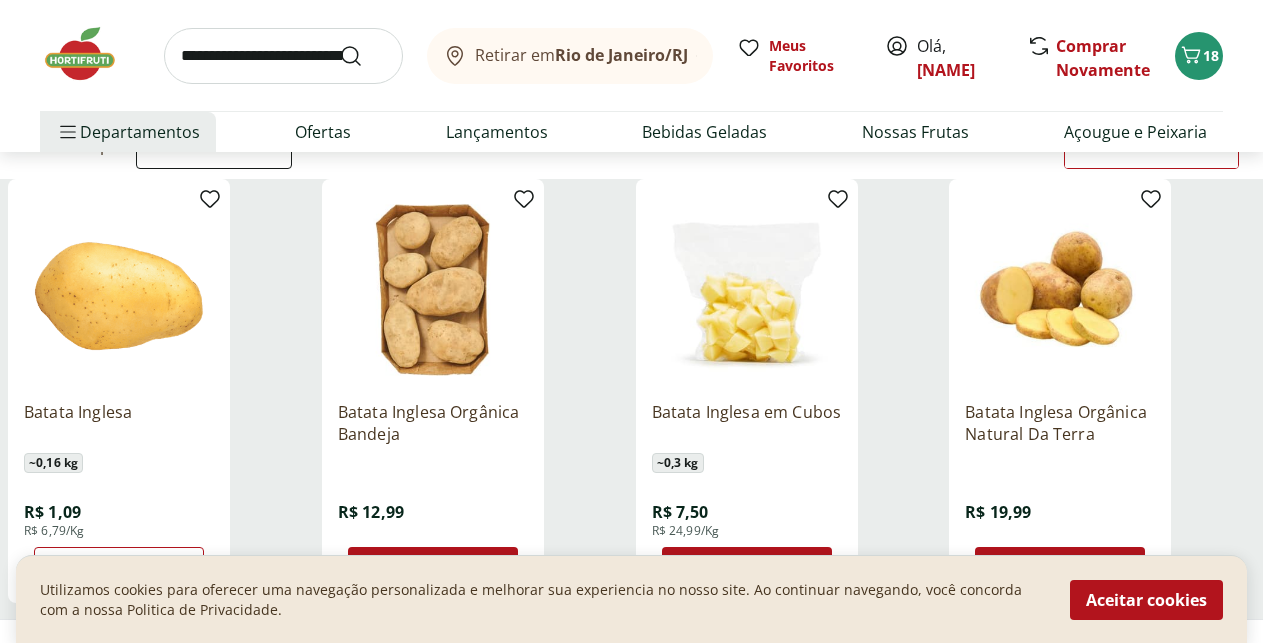 scroll, scrollTop: 204, scrollLeft: 0, axis: vertical 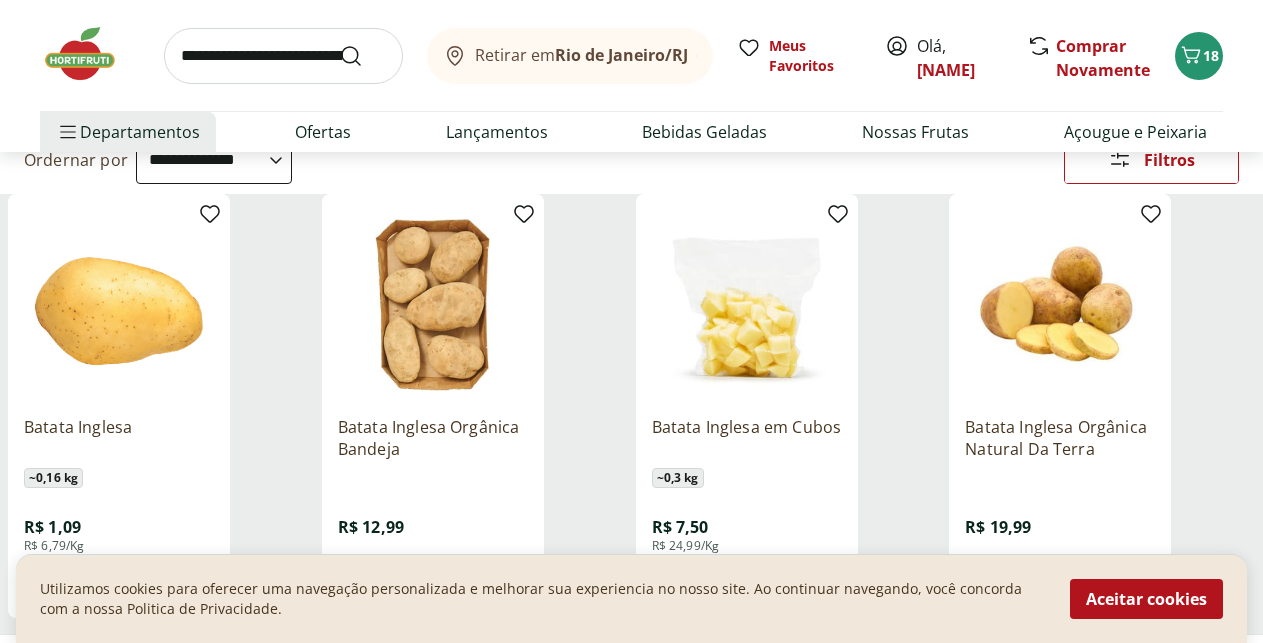 click at bounding box center (283, 56) 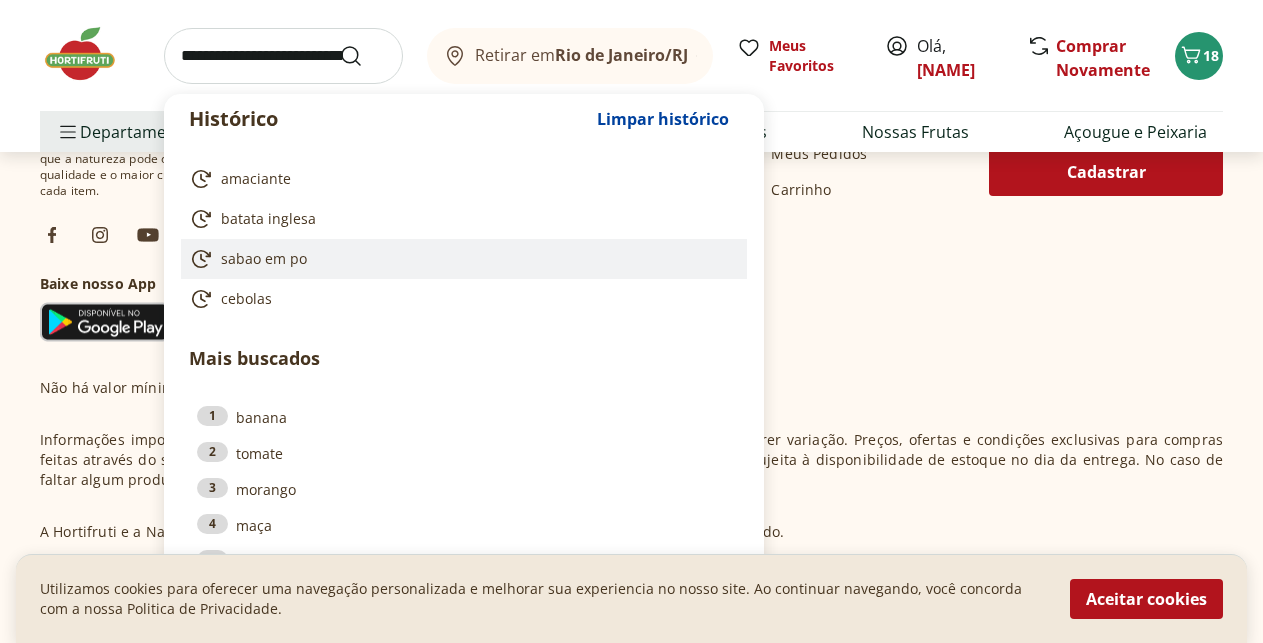 scroll, scrollTop: 918, scrollLeft: 0, axis: vertical 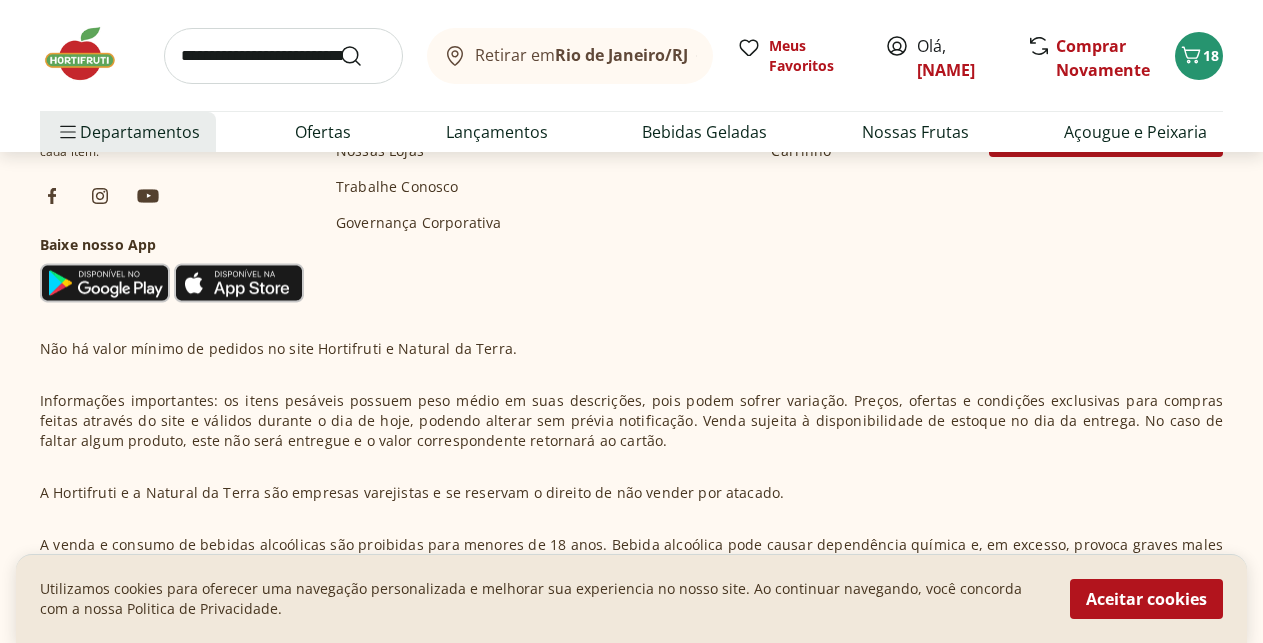 click on "Hortifruti é o seu vizinho especialista em produtos frescos e naturais. Nas nossas plataformas de compra digitais ou em nossas lojas físicas, você encontra sempre o melhor que a natureza pode oferecer com muita qualidade e o maior cuidado na escolha de cada item. Baixe nosso App Institucional Sobre nós Canal de Denúncias Código de Ética Leve Natural Nossas Lojas Trabalhe Conosco Governança Corporativa Links Úteis Fale conosco Como comprar Trocas e Devoluções Aviso de Privacidade Acesso Login Criar Conta Esqueci Minha Senha Meus Pedidos Carrinho Formas de pagamento Receba Ofertas e Promoções! Cadastre seu e-mail: Cadastrar" at bounding box center [631, 134] 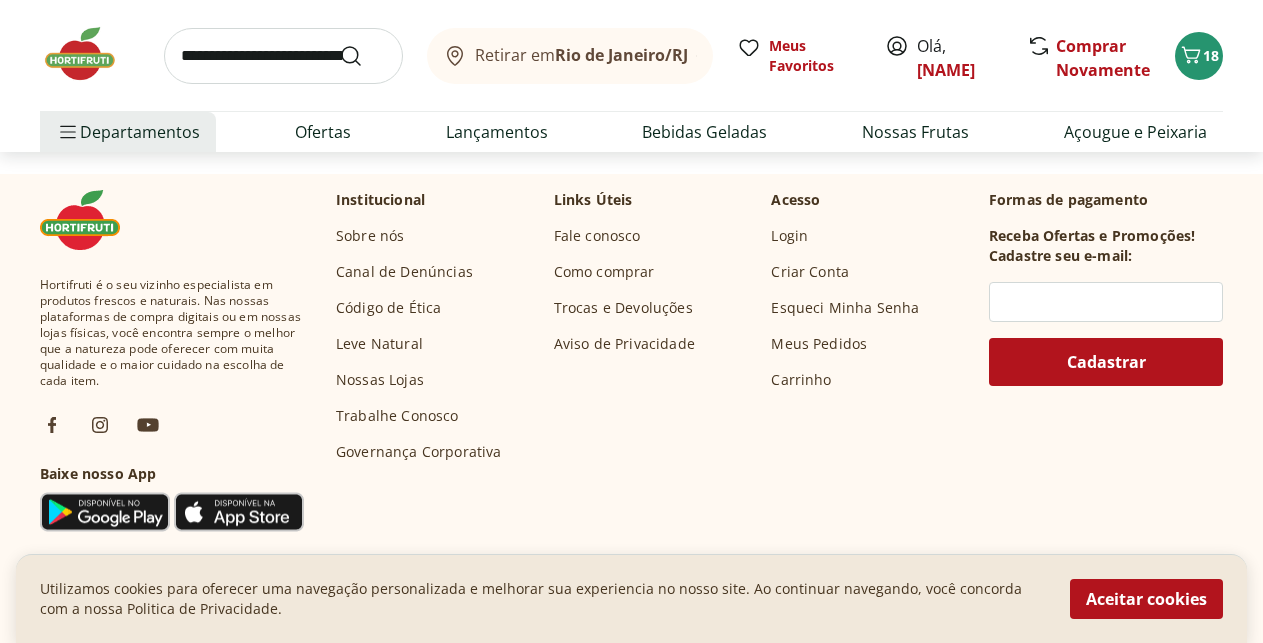 scroll, scrollTop: 510, scrollLeft: 0, axis: vertical 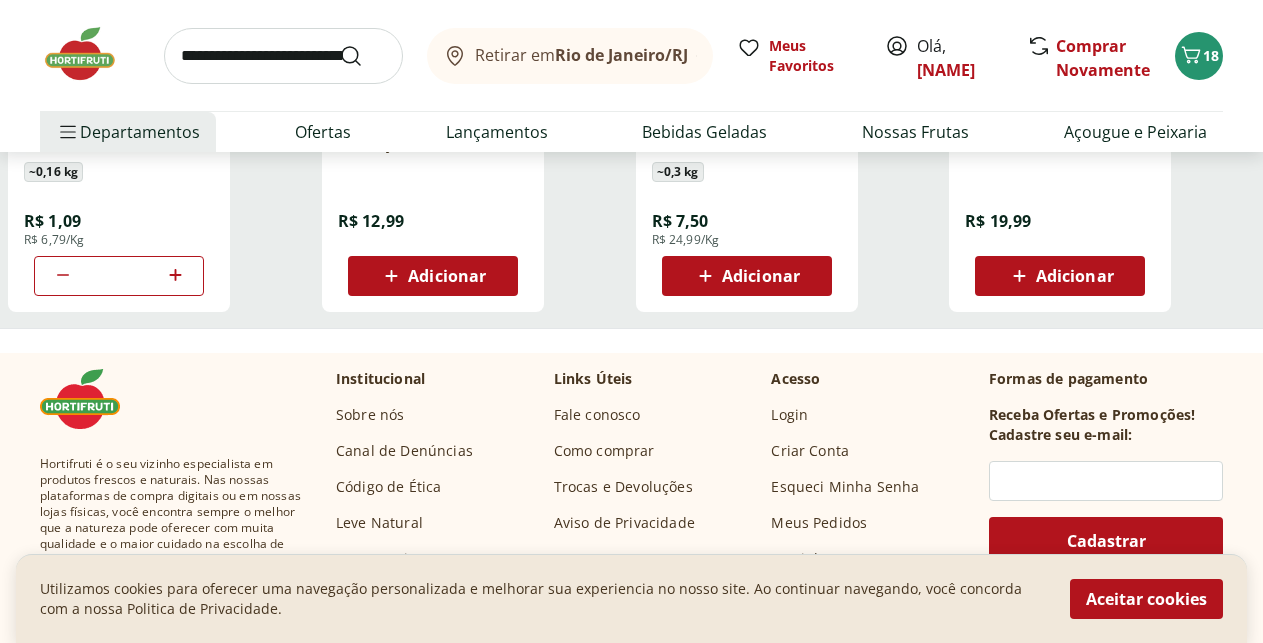 click at bounding box center [283, 56] 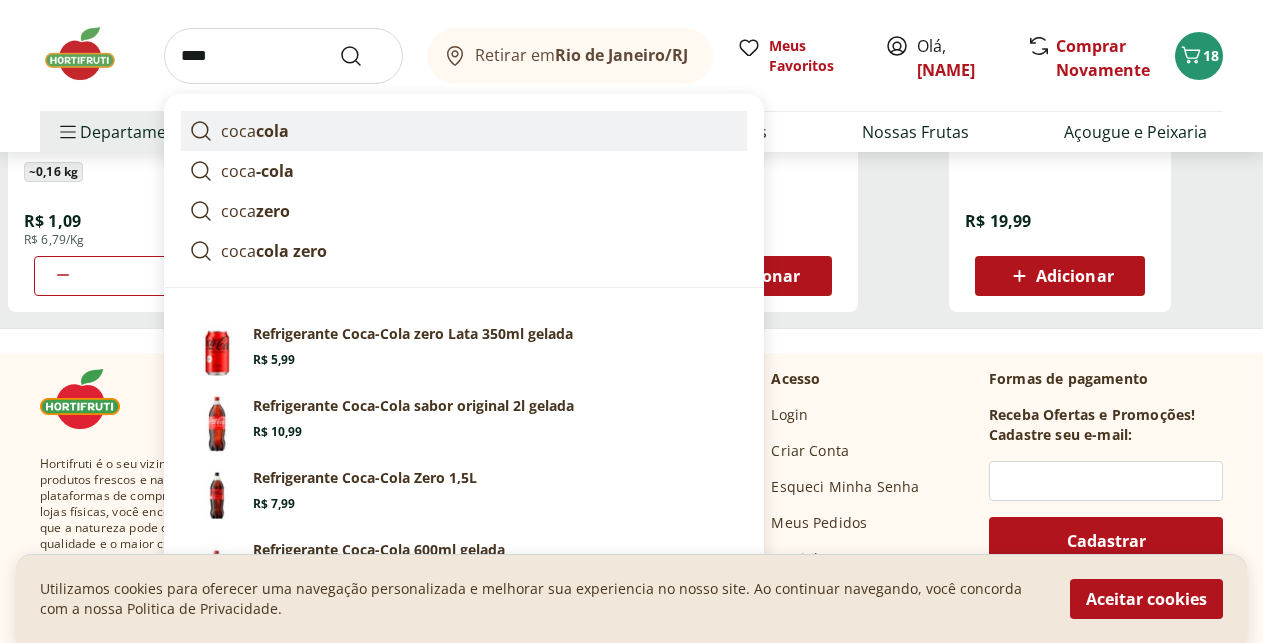 click on "cola" at bounding box center [272, 131] 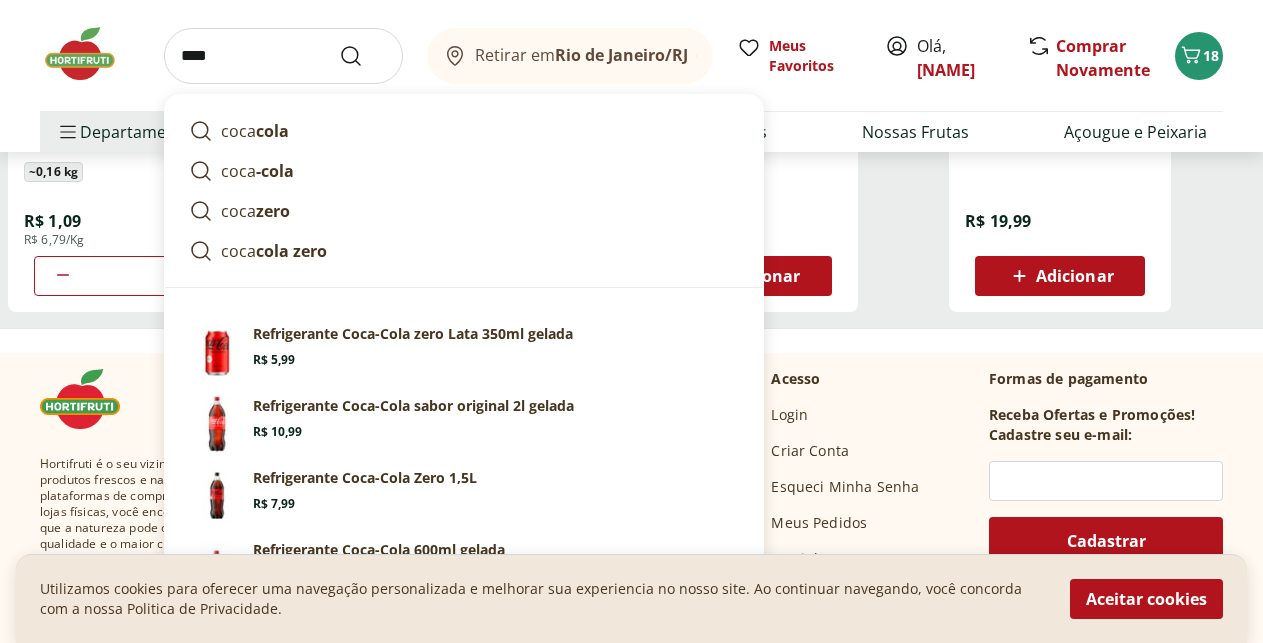 type on "*********" 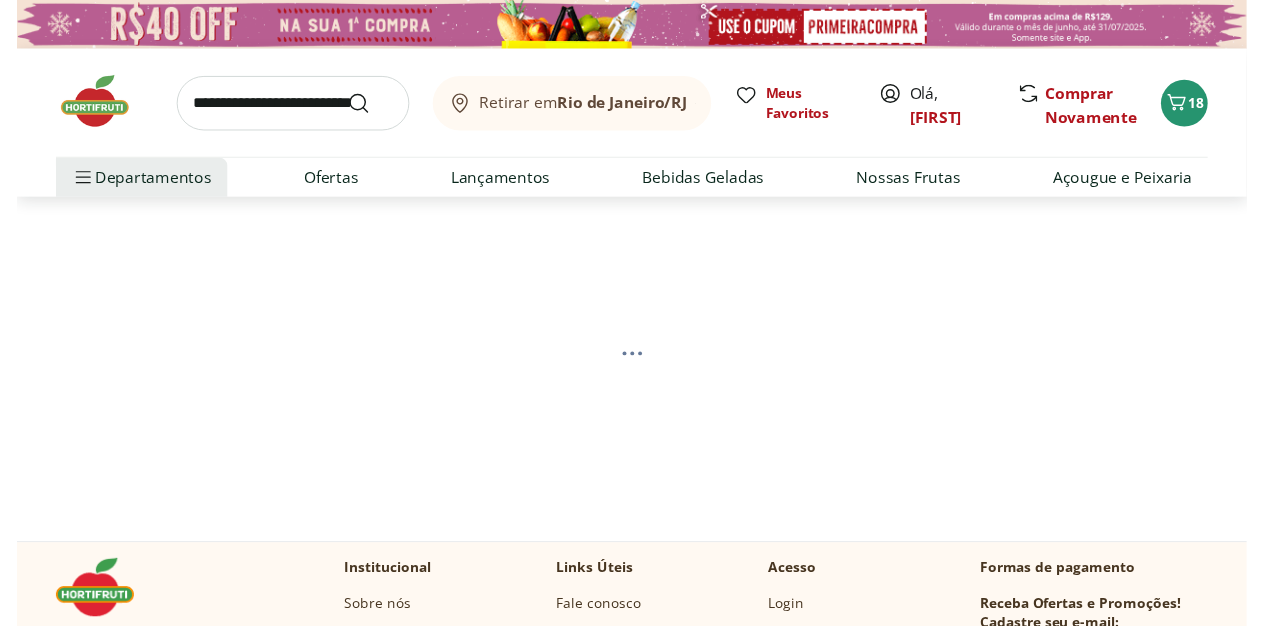 scroll, scrollTop: 0, scrollLeft: 0, axis: both 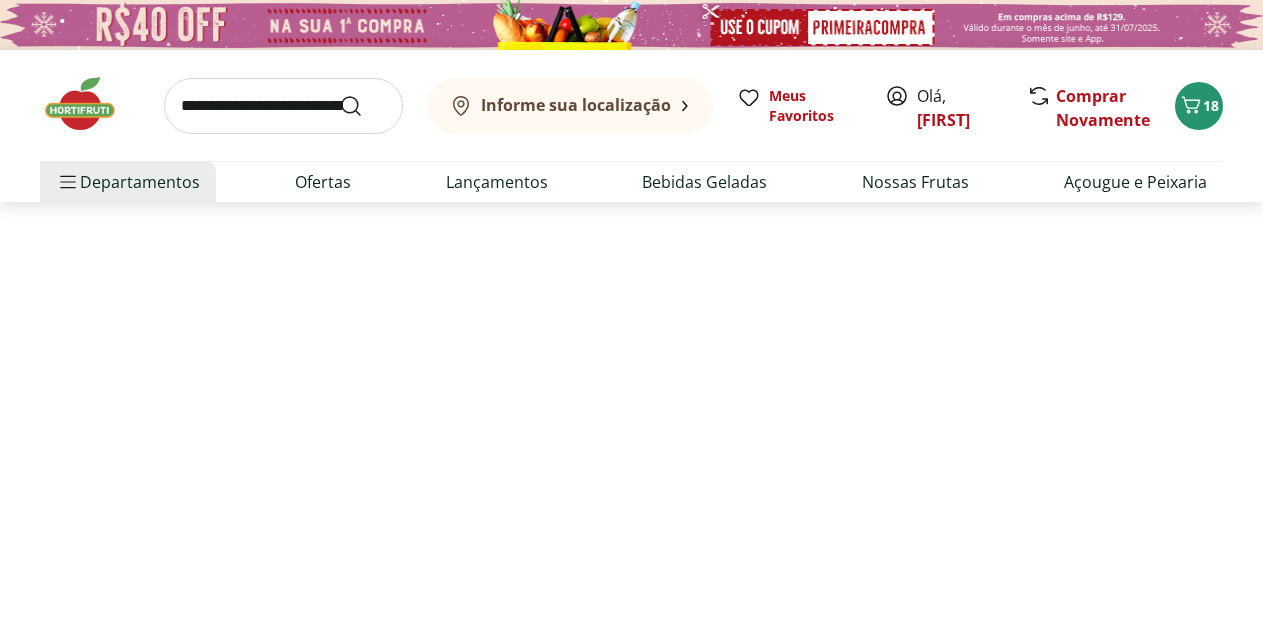 select on "**********" 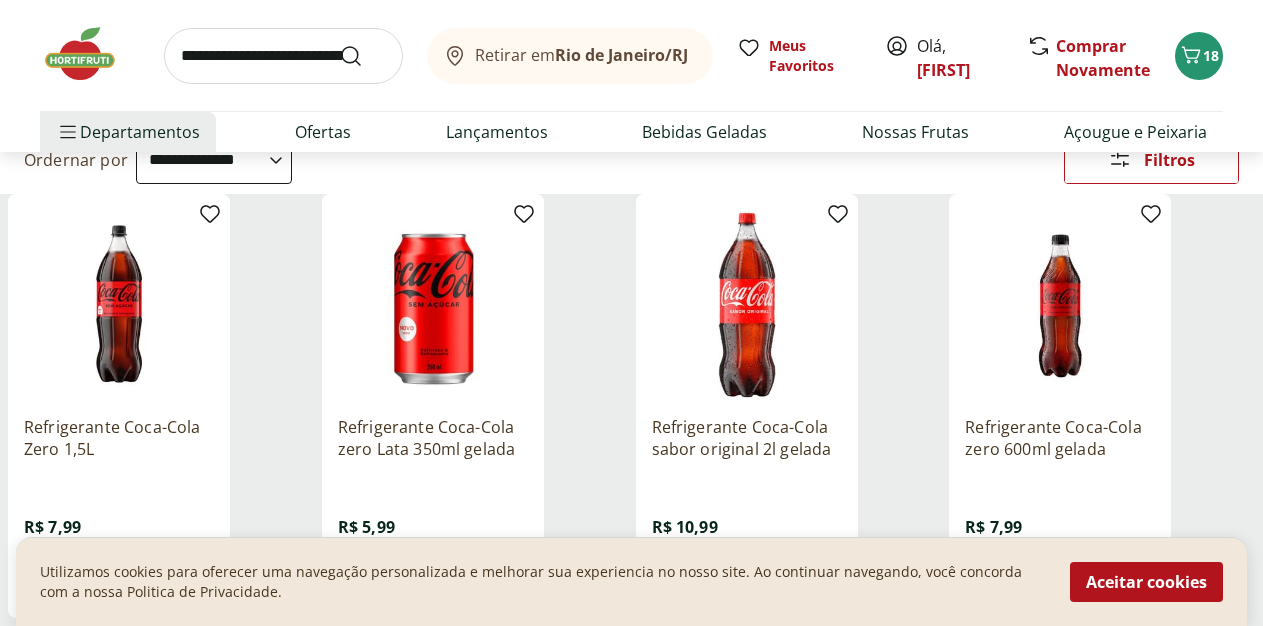 scroll, scrollTop: 306, scrollLeft: 0, axis: vertical 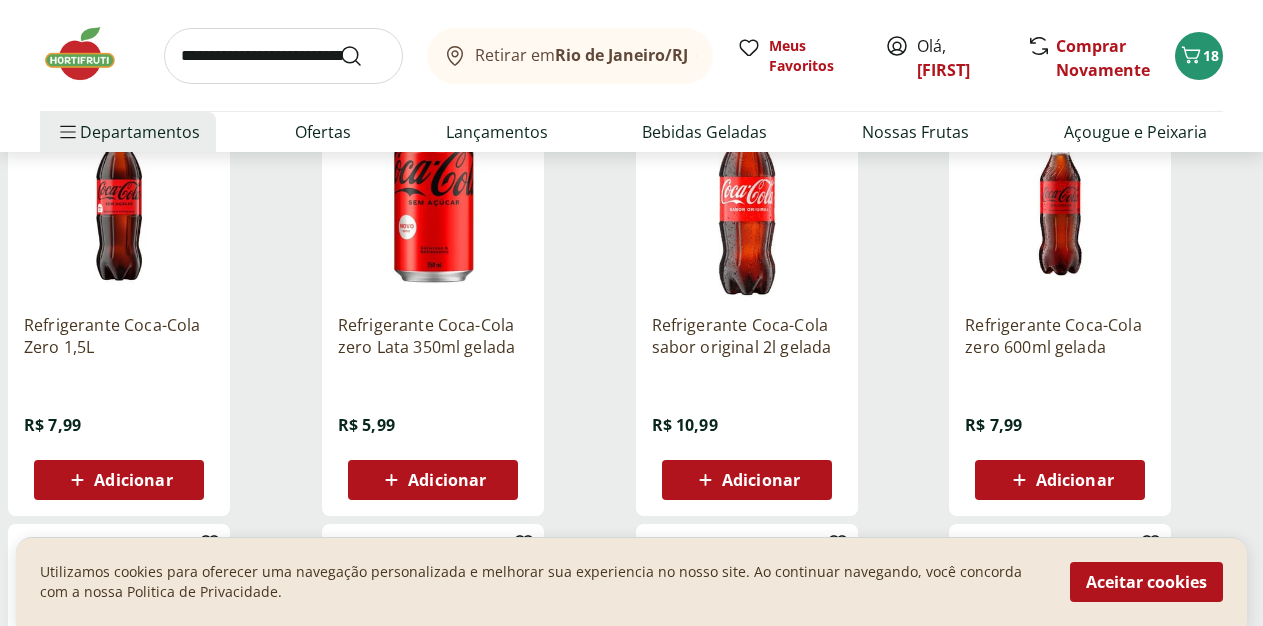 click on "Adicionar" at bounding box center [133, 480] 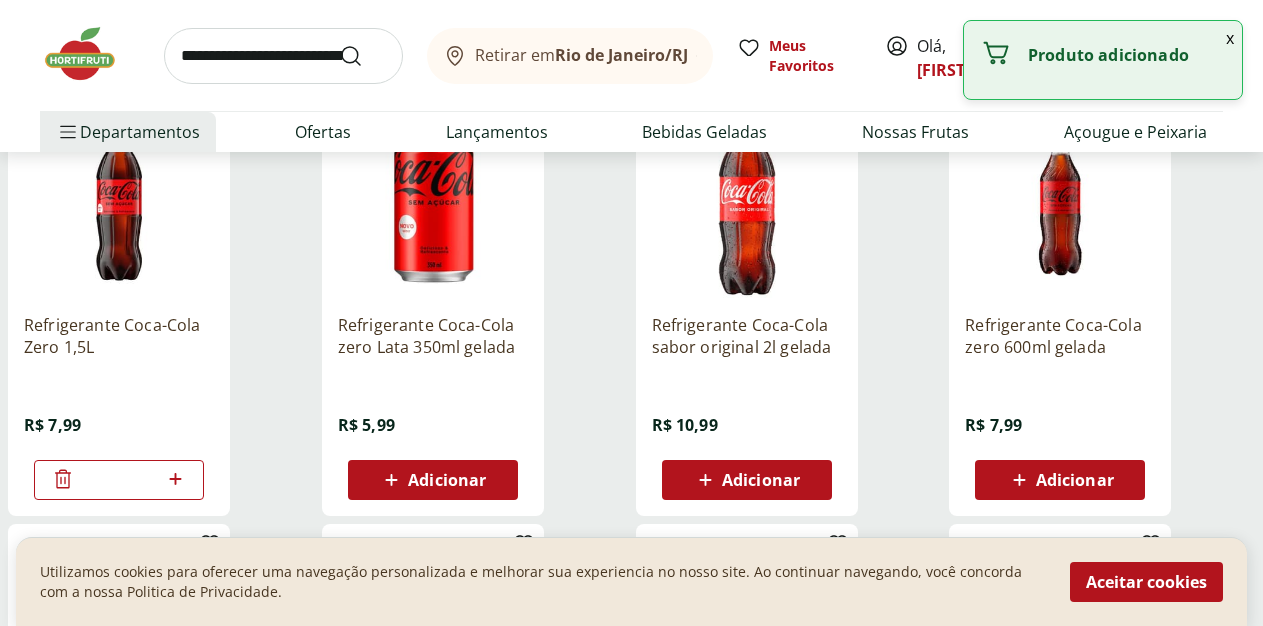 click 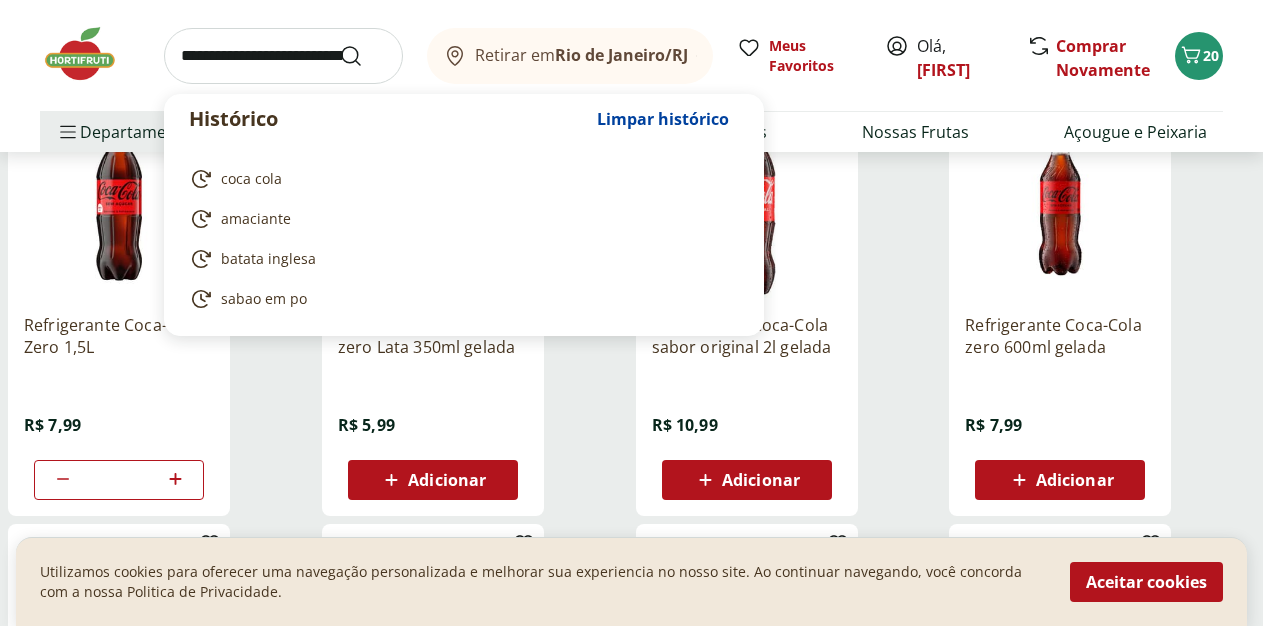 click at bounding box center [283, 56] 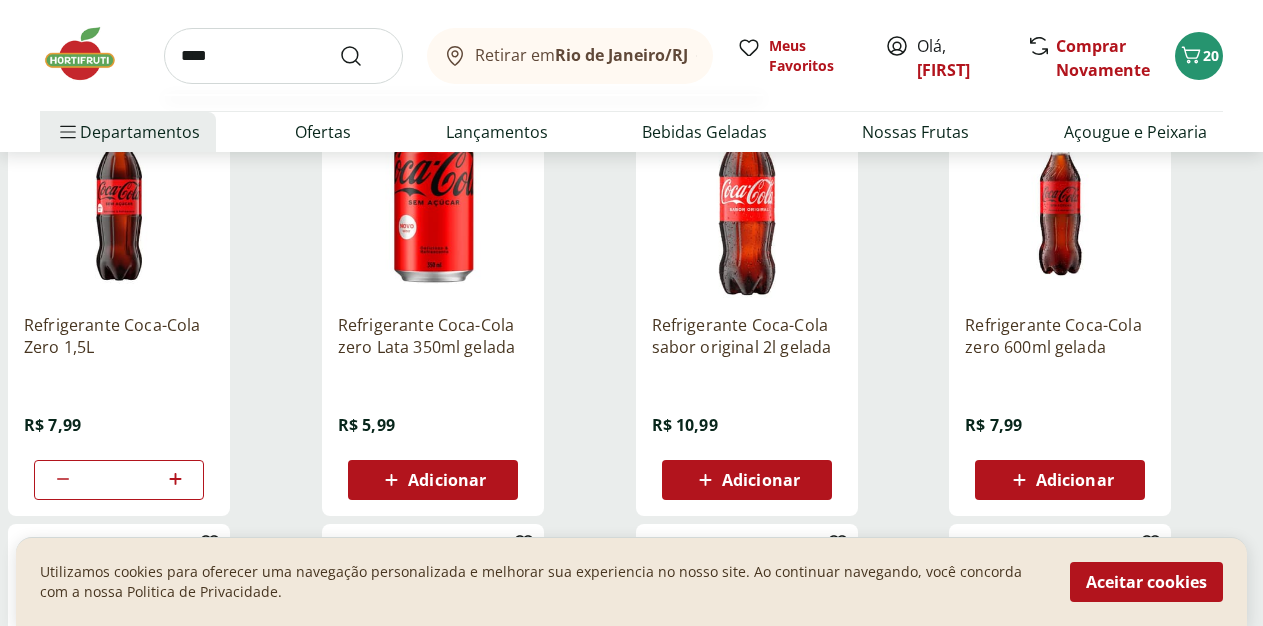 type on "****" 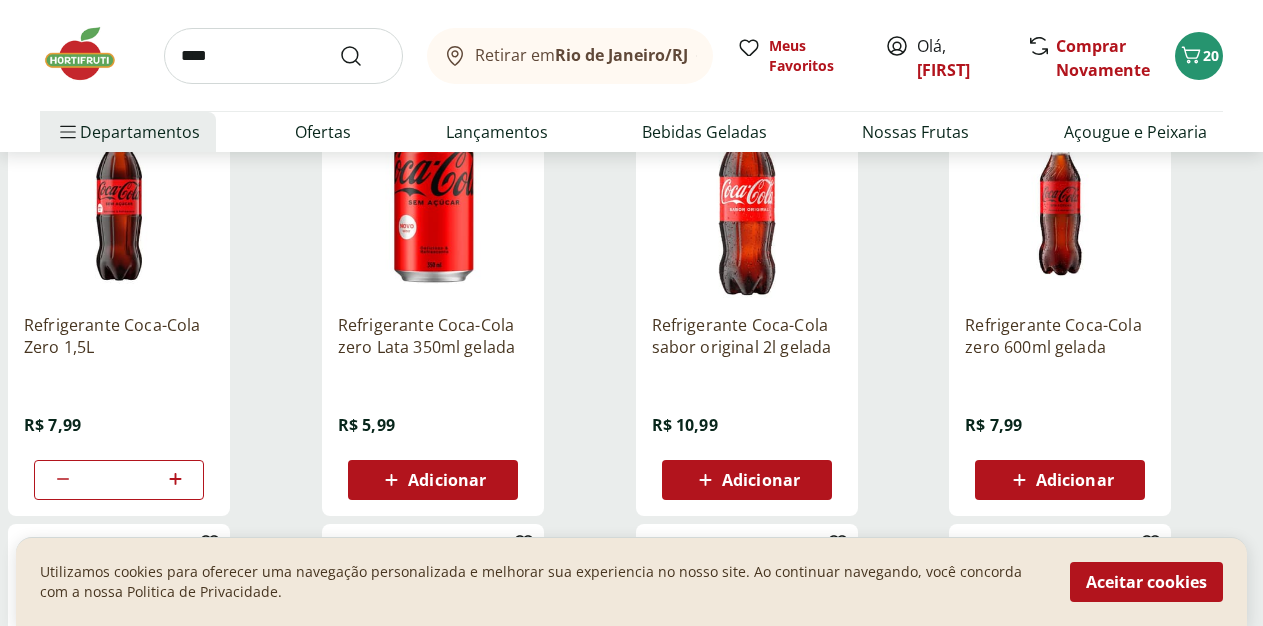 scroll, scrollTop: 0, scrollLeft: 0, axis: both 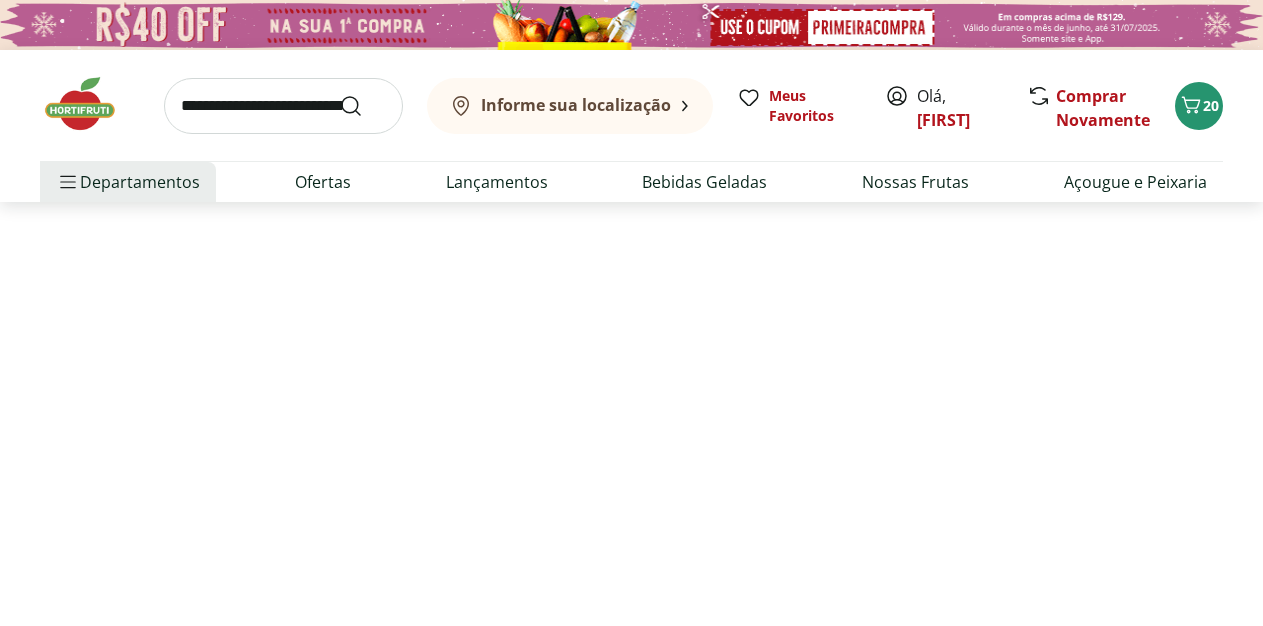 select on "**********" 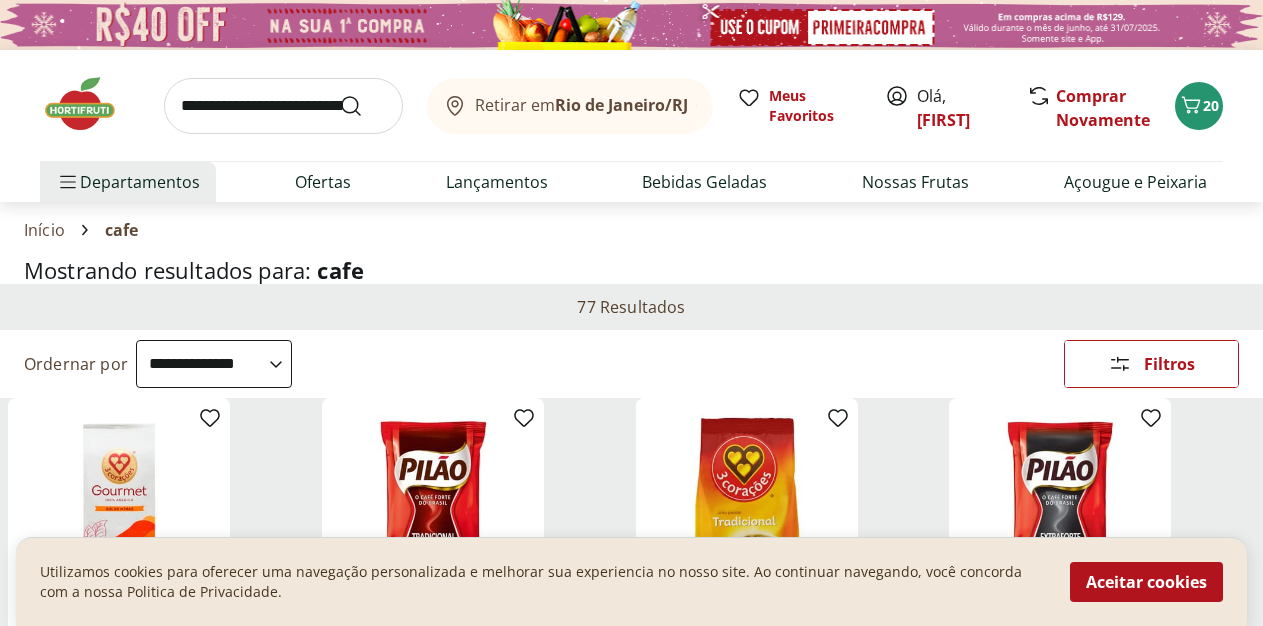 click at bounding box center [283, 106] 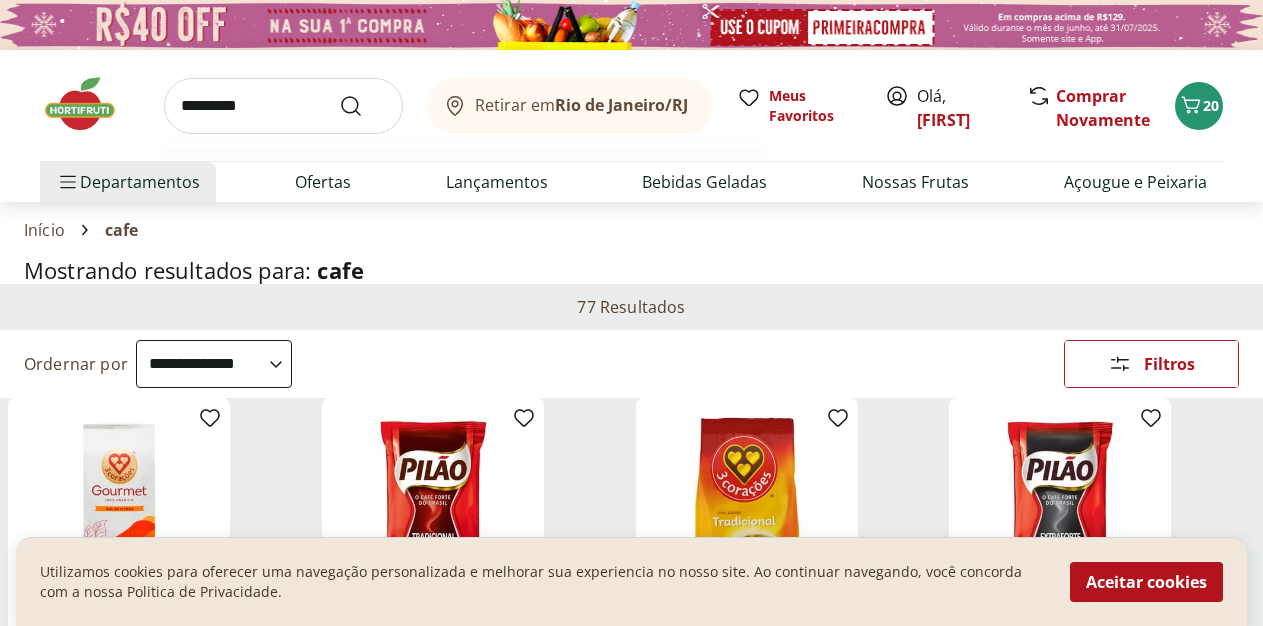 type on "*********" 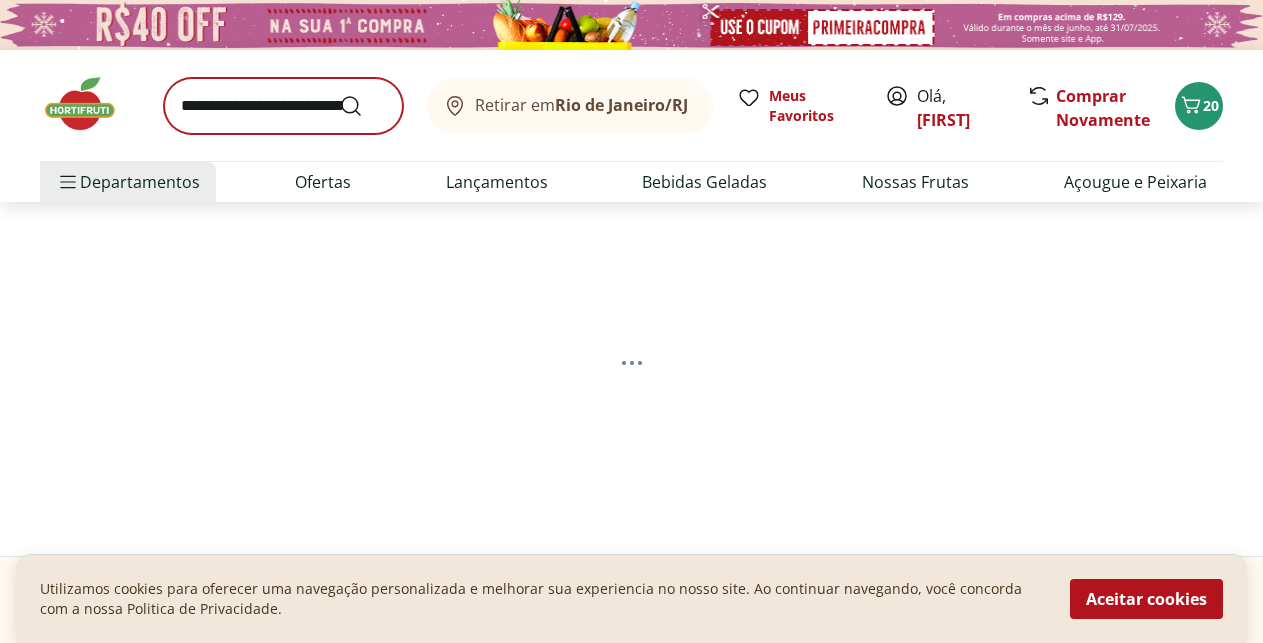 select on "**********" 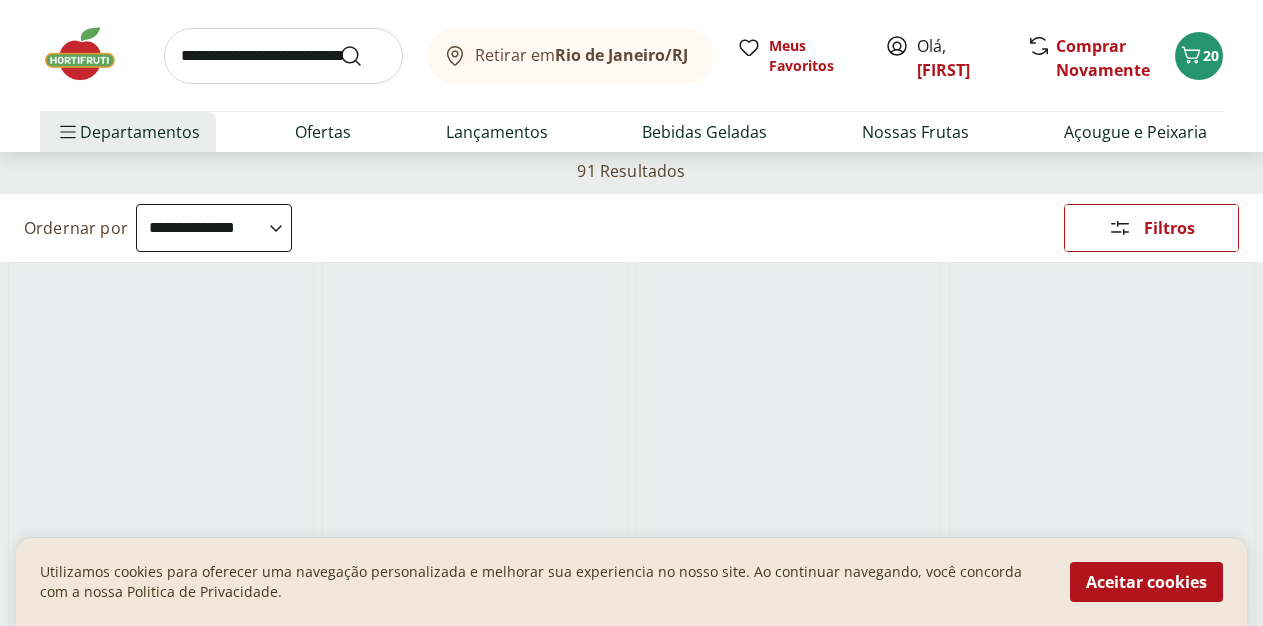 scroll, scrollTop: 306, scrollLeft: 0, axis: vertical 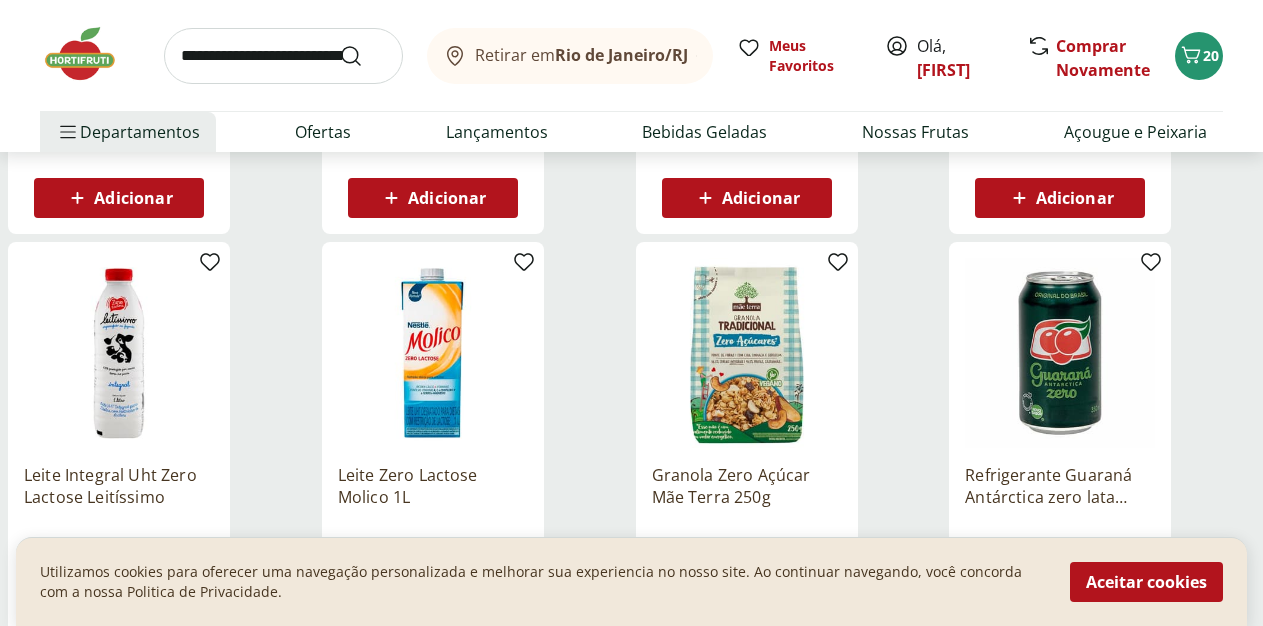 click at bounding box center (283, 56) 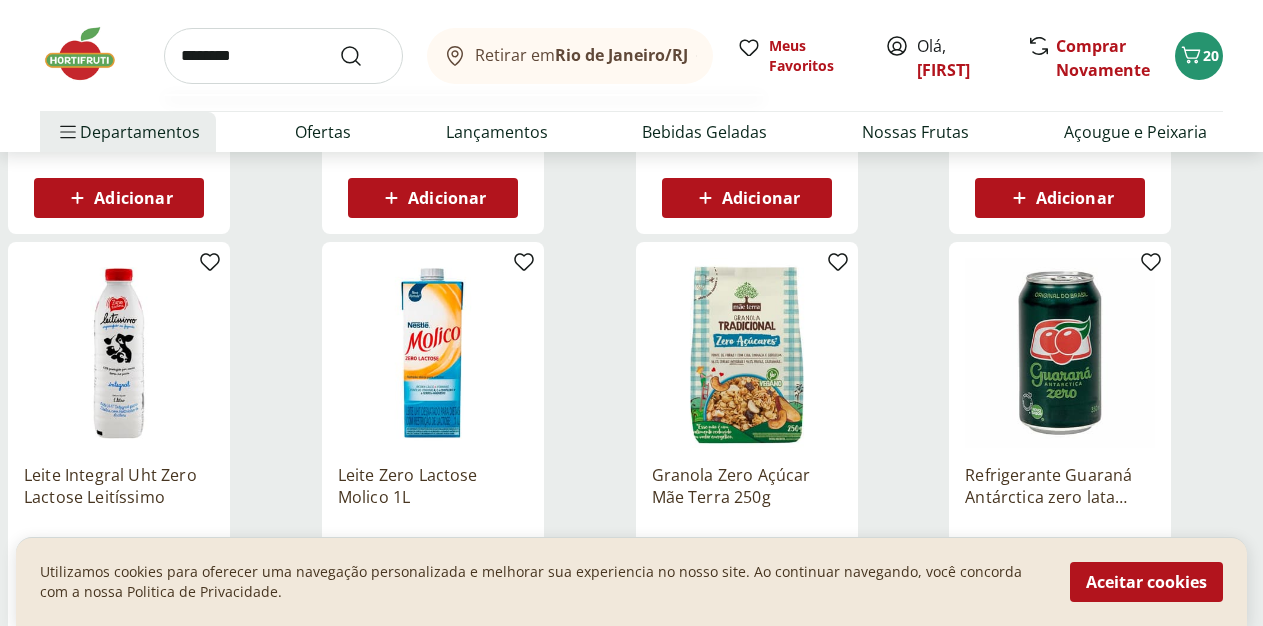 type on "********" 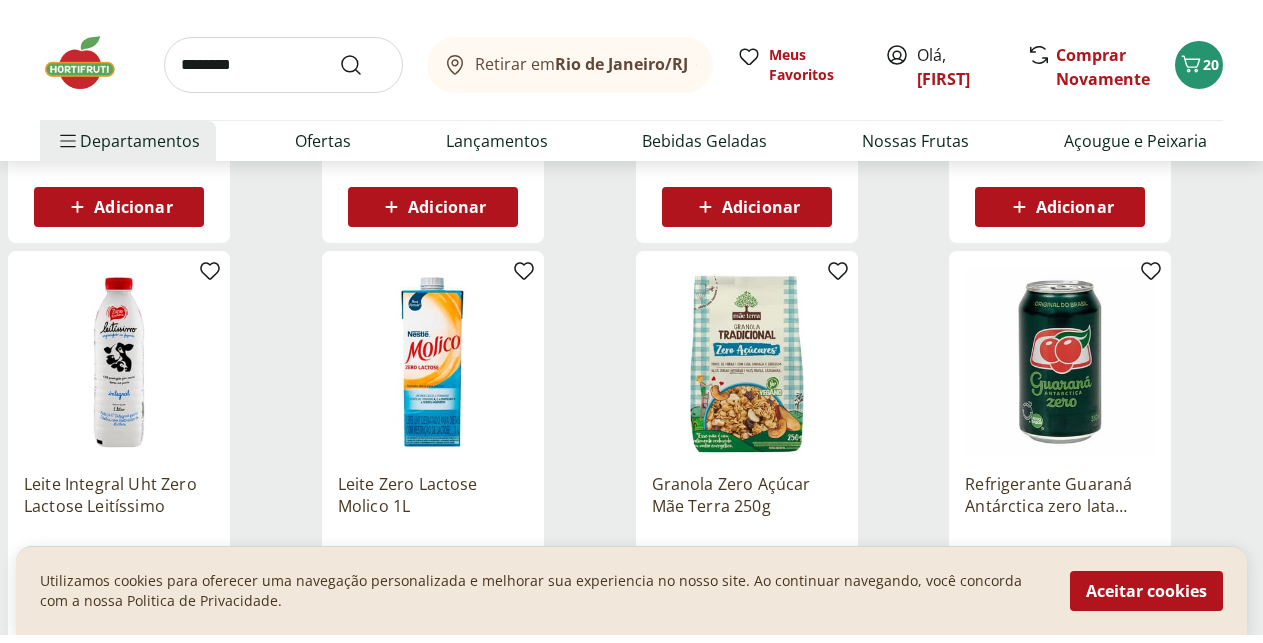 scroll, scrollTop: 0, scrollLeft: 0, axis: both 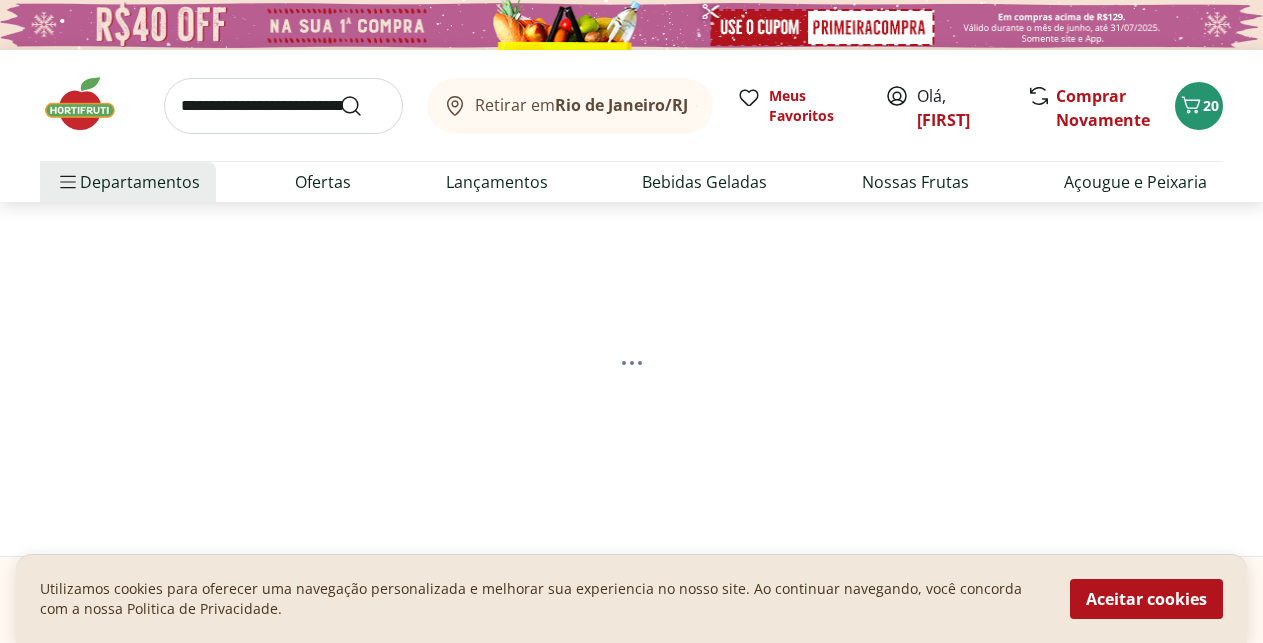 select on "**********" 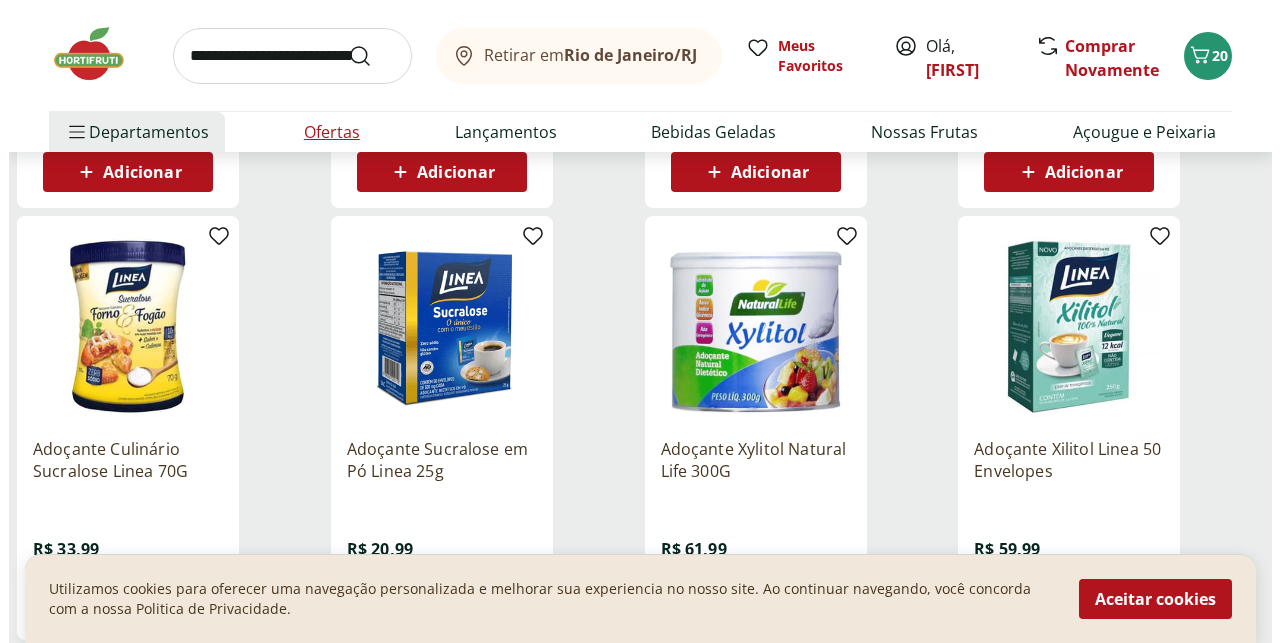 scroll, scrollTop: 510, scrollLeft: 0, axis: vertical 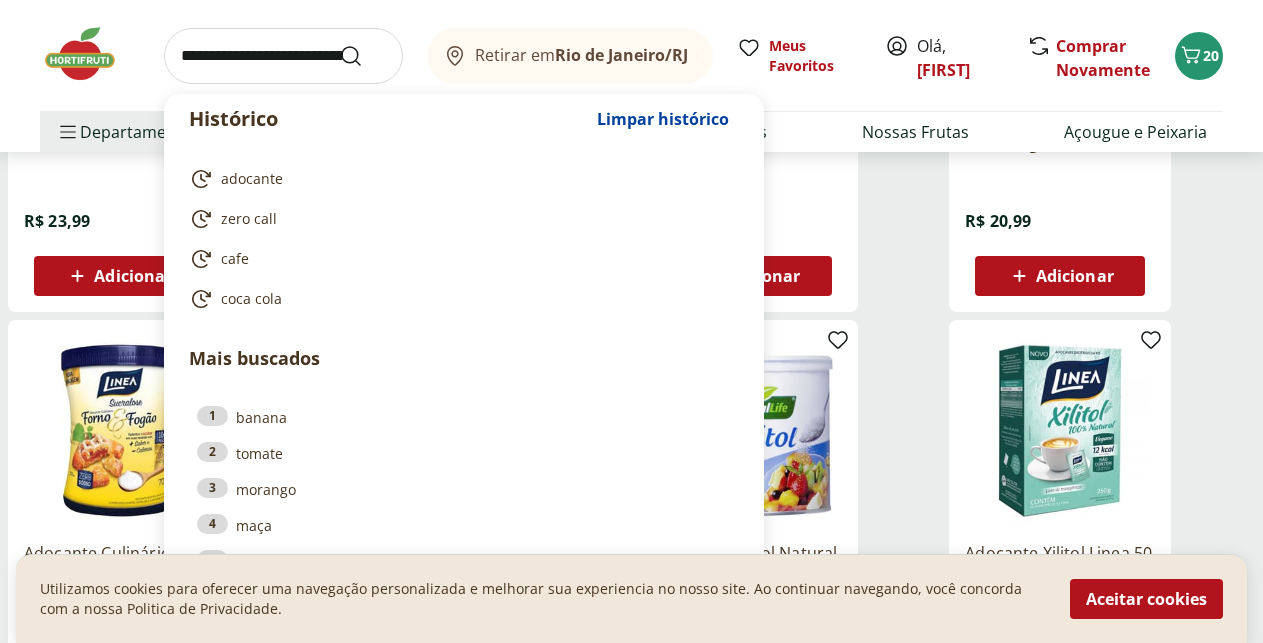 click at bounding box center (283, 56) 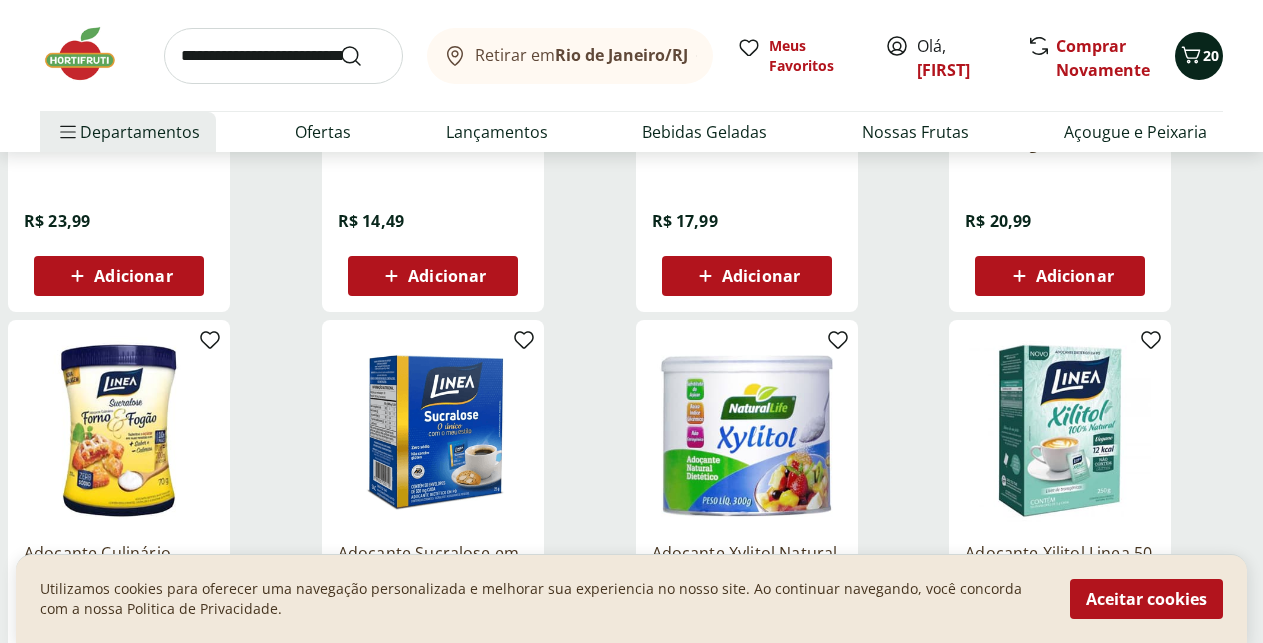 click at bounding box center (1191, 56) 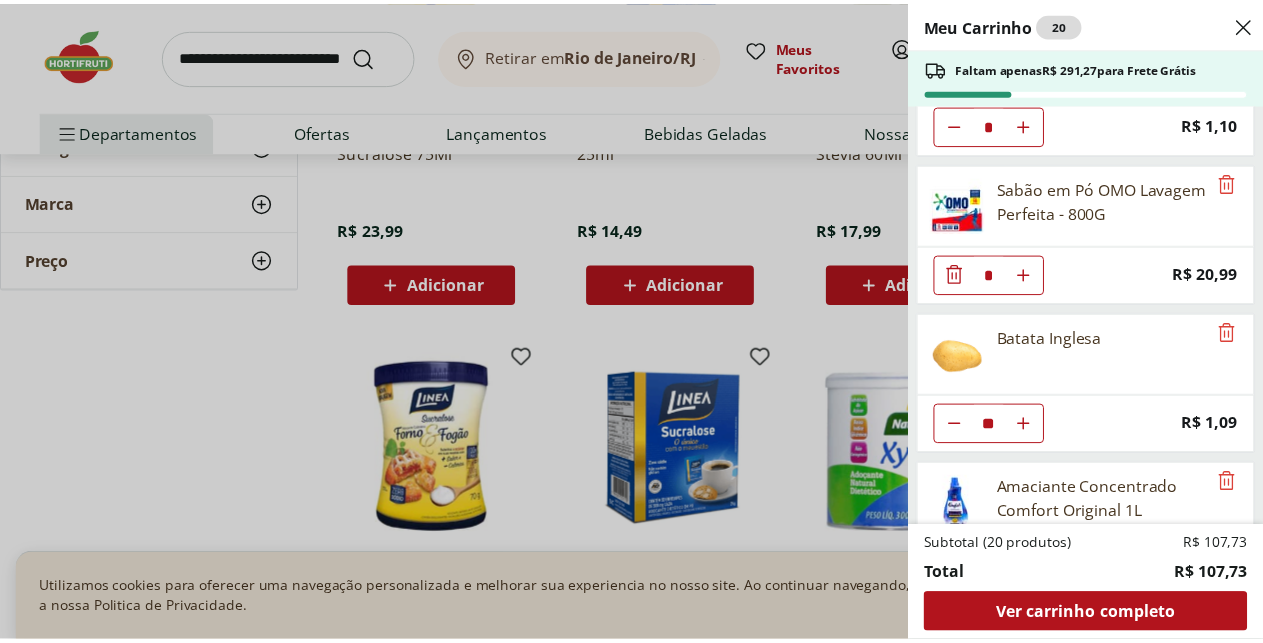 scroll, scrollTop: 671, scrollLeft: 0, axis: vertical 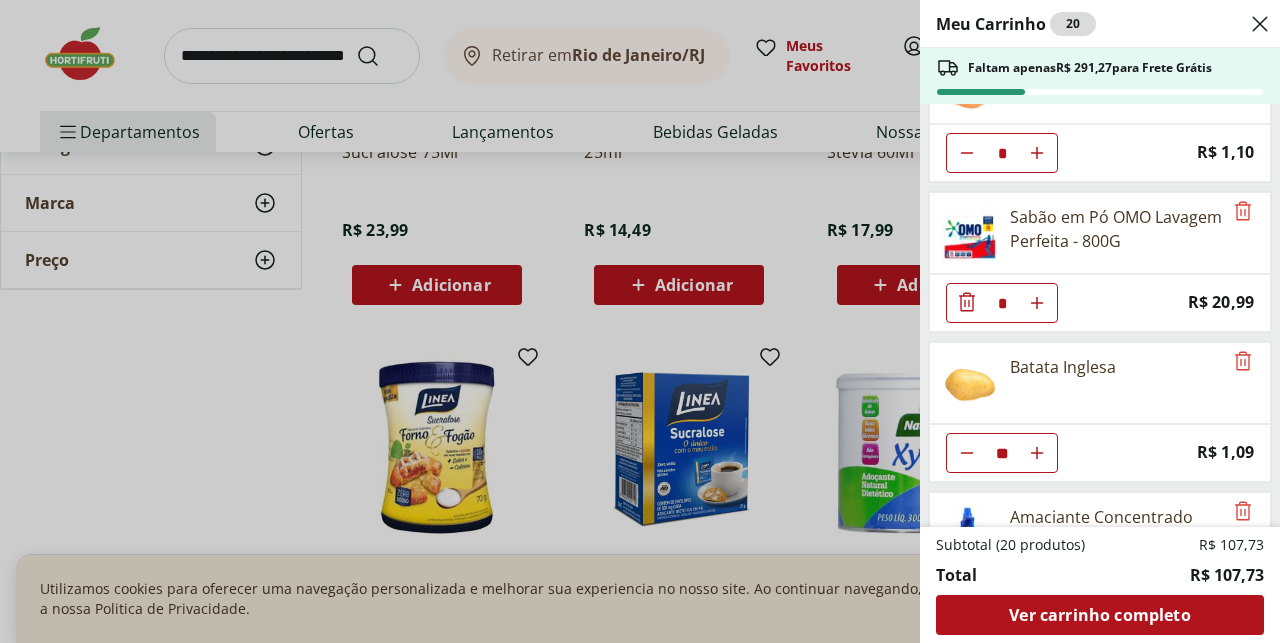 click on "Meu Carrinho 20 Faltam apenas  R$ 291,27  para Frete Grátis Óleo de Soja Tipo 1 Liza 900ml * Price: R$ 7,79 Molho De Tomate Tradicional Tarantella 300g * Price: R$ 3,29 MANTEIGA COM SAL POTE BASEL 200G * Price: R$ 15,99 LIMAO SELECIONADO * Price: R$ 3,60 Cebola Nacional unidade * Price: R$ 1,10 Sabão em Pó OMO Lavagem Perfeita - 800G * Price: R$ 20,99 Batata Inglesa ** Price: R$ 1,09 Amaciante Concentrado Comfort Original 1L * Price: R$ 26,99 Refrigerante Coca-Cola Zero 1,5L * Price: R$ 7,99 Subtotal (20 produtos) R$ 107,73 Total R$ 107,73 Ver carrinho completo" at bounding box center [640, 321] 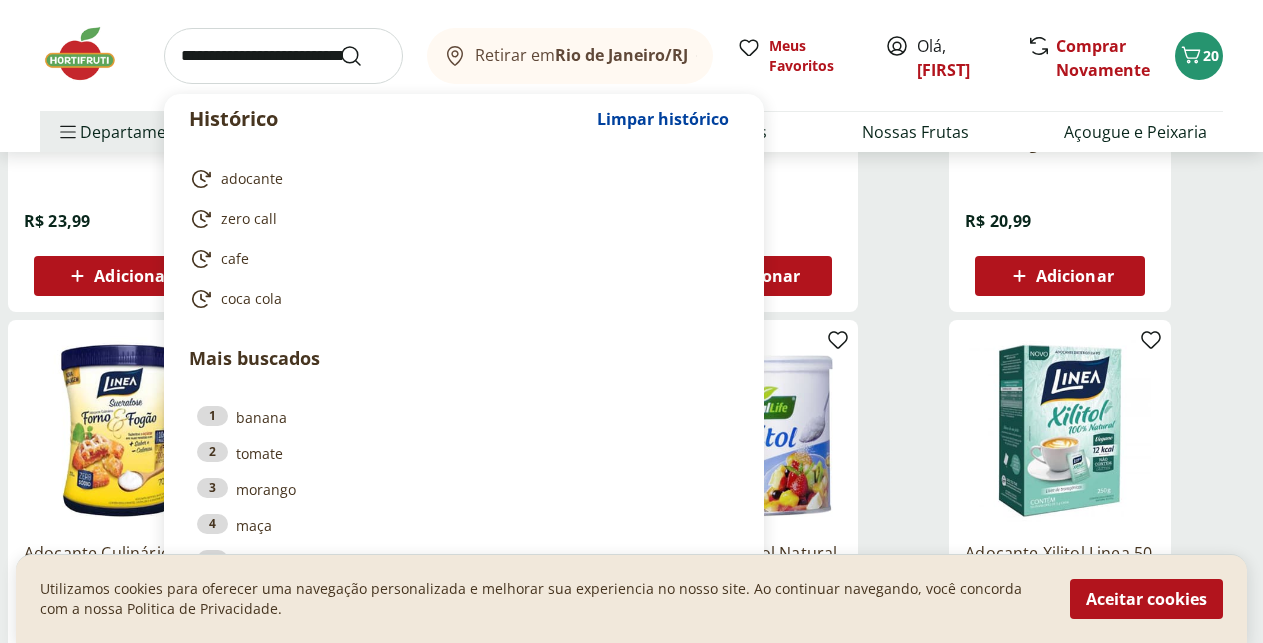 click at bounding box center (283, 56) 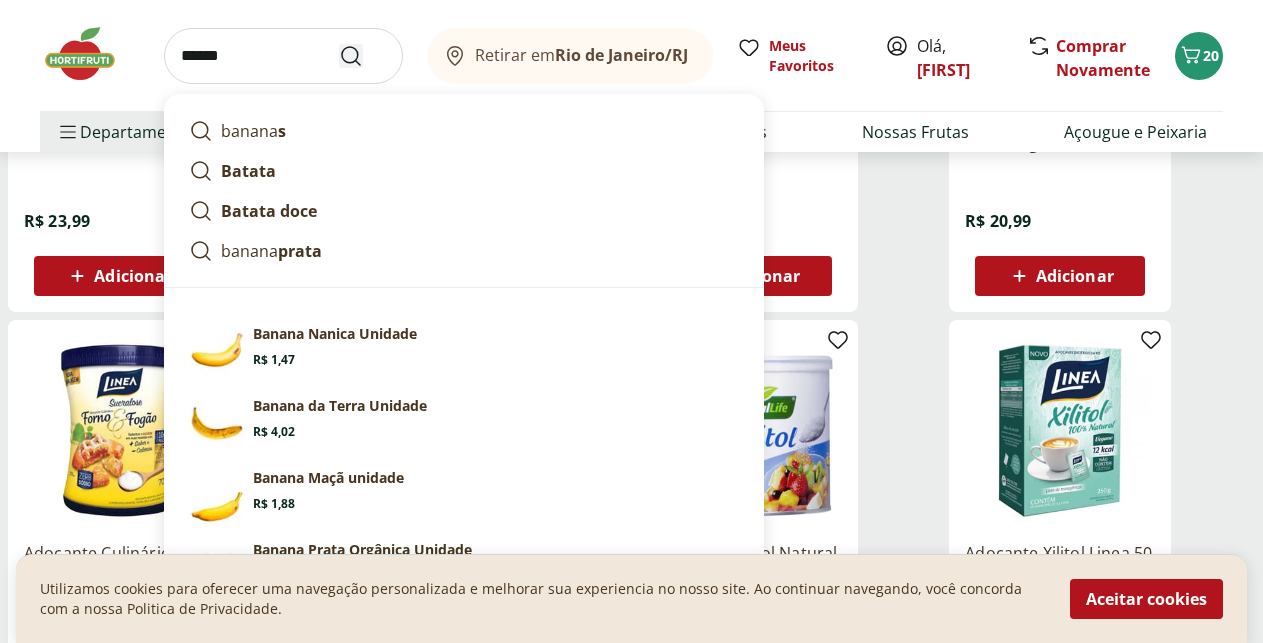 type on "******" 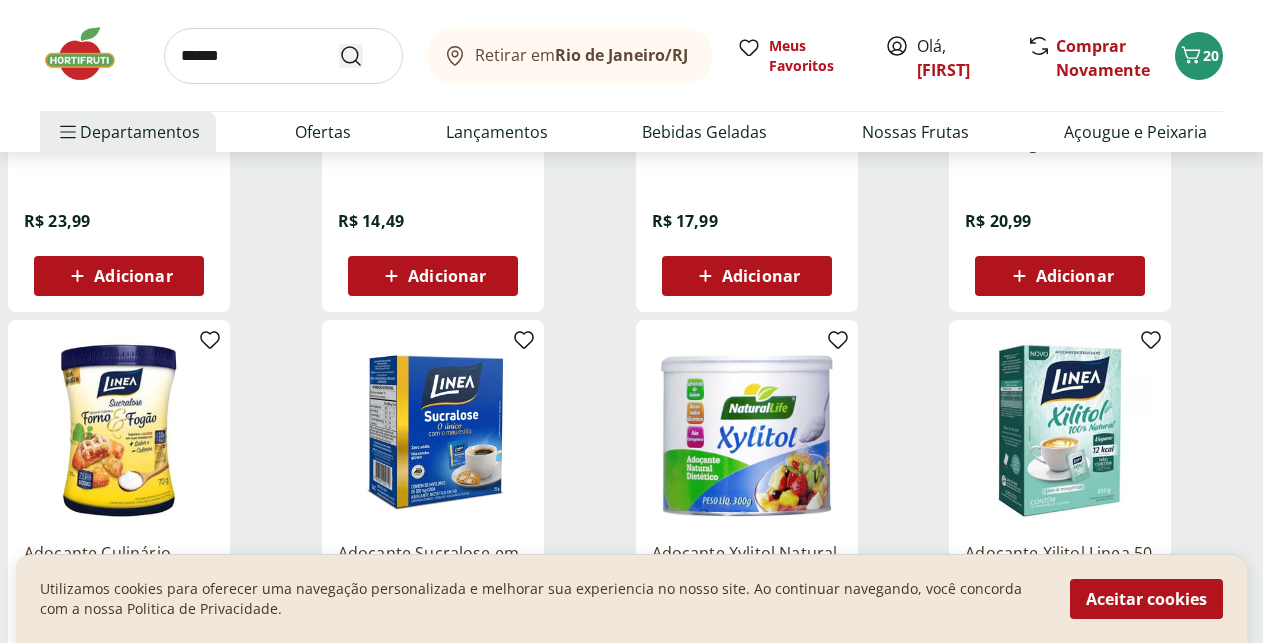 scroll, scrollTop: 0, scrollLeft: 0, axis: both 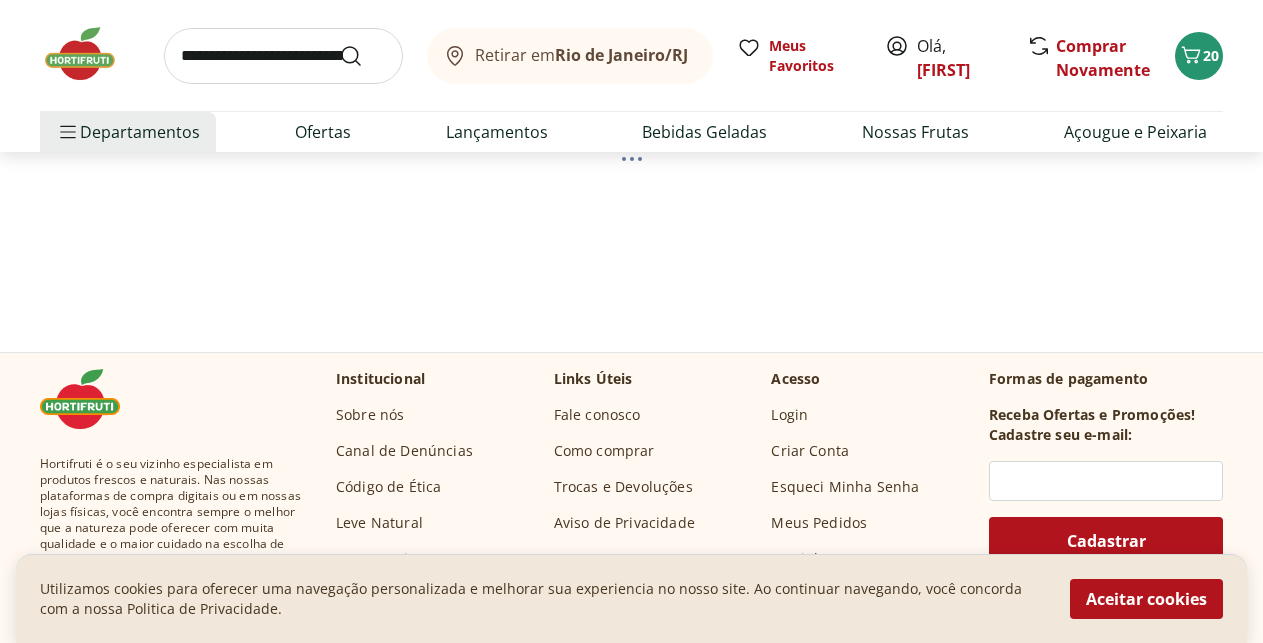 select on "**********" 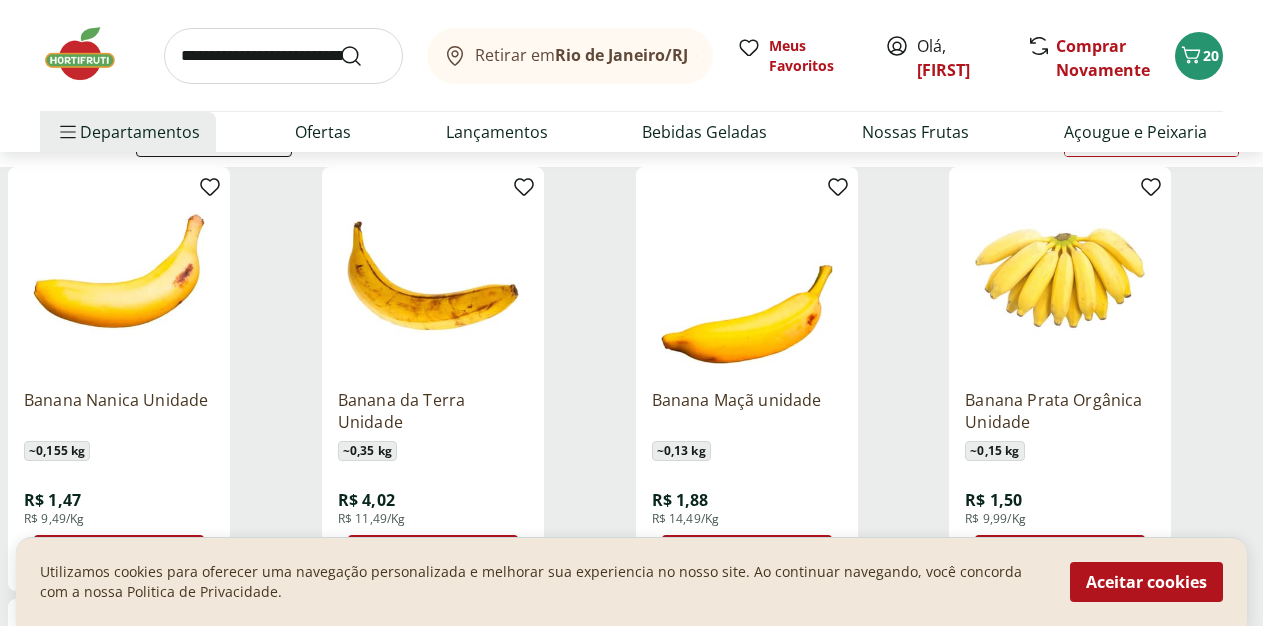 scroll, scrollTop: 306, scrollLeft: 0, axis: vertical 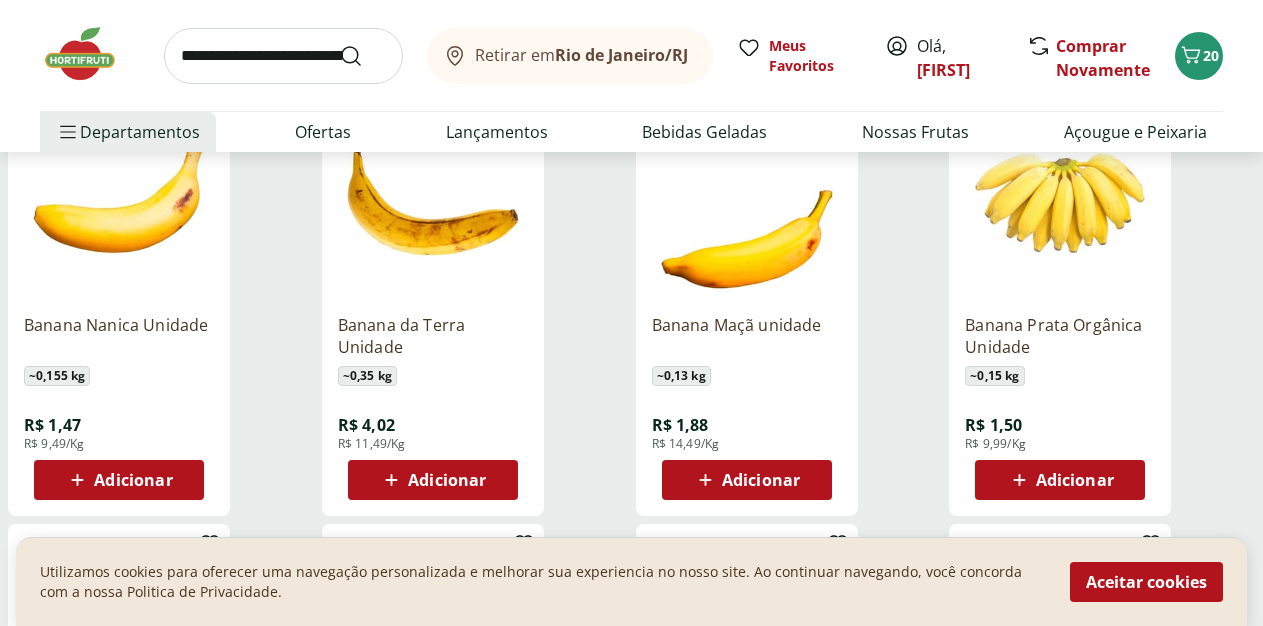 click on "Adicionar" at bounding box center (133, 480) 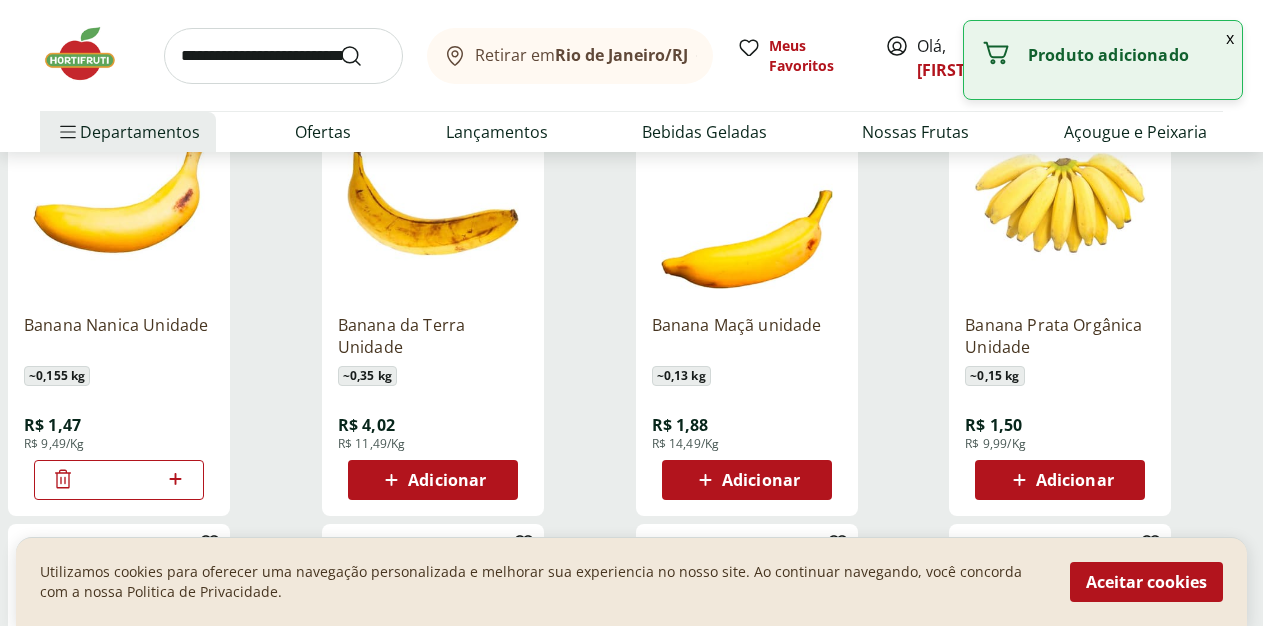 click 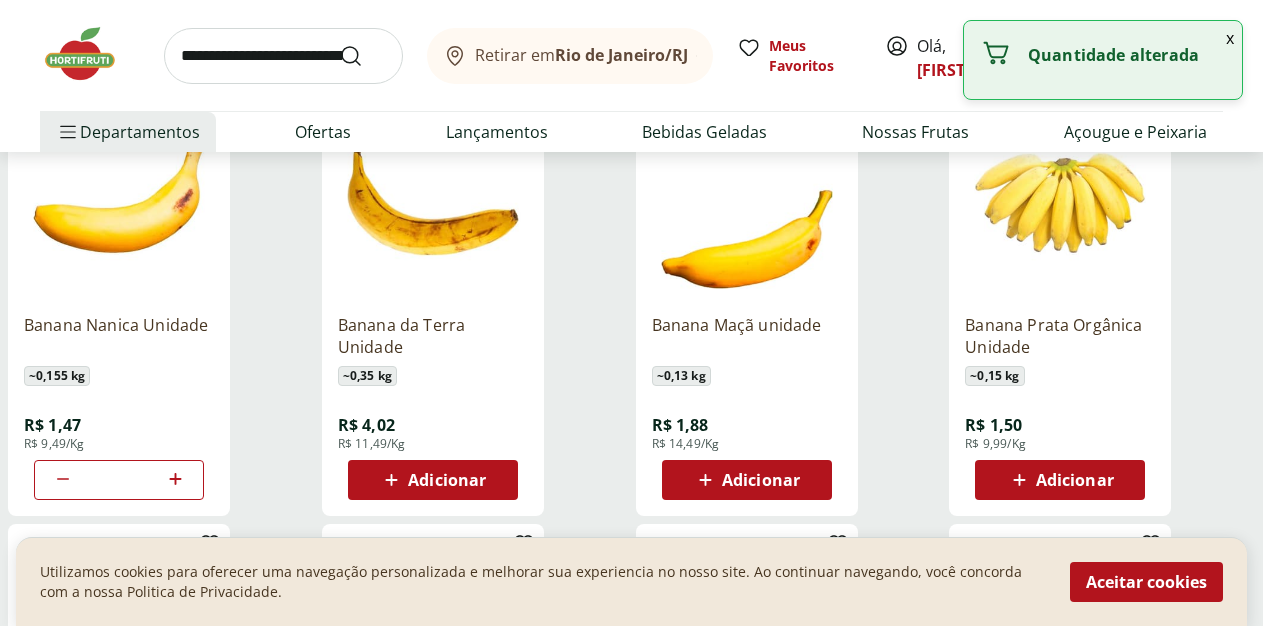 click 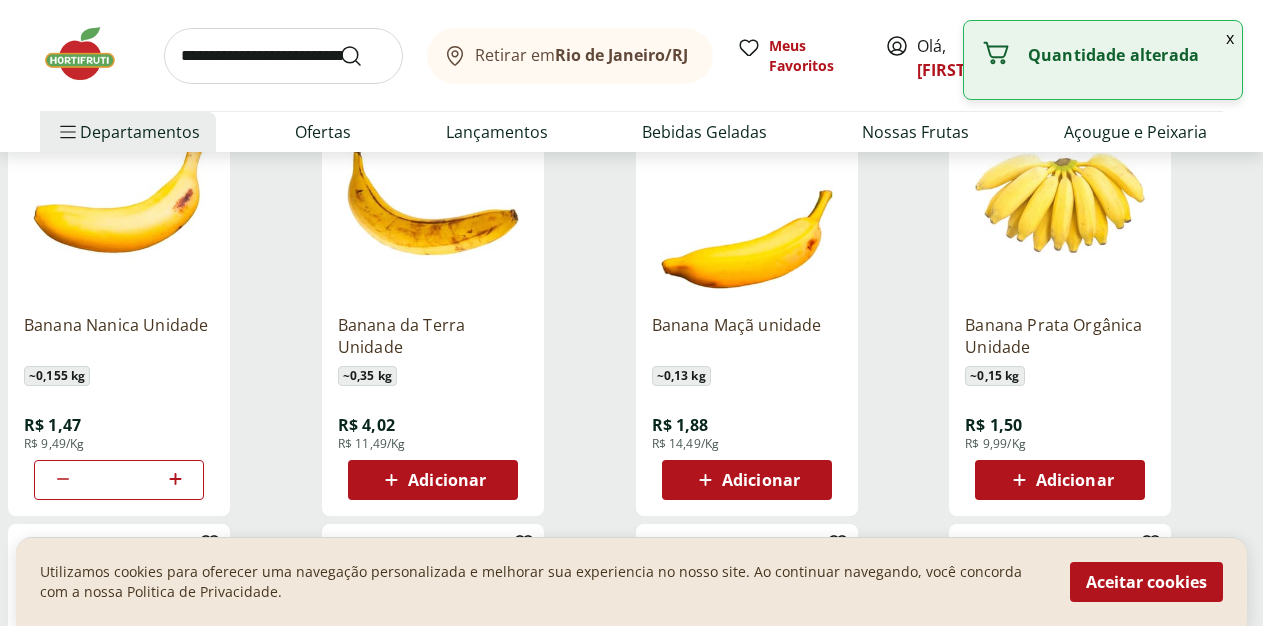 click 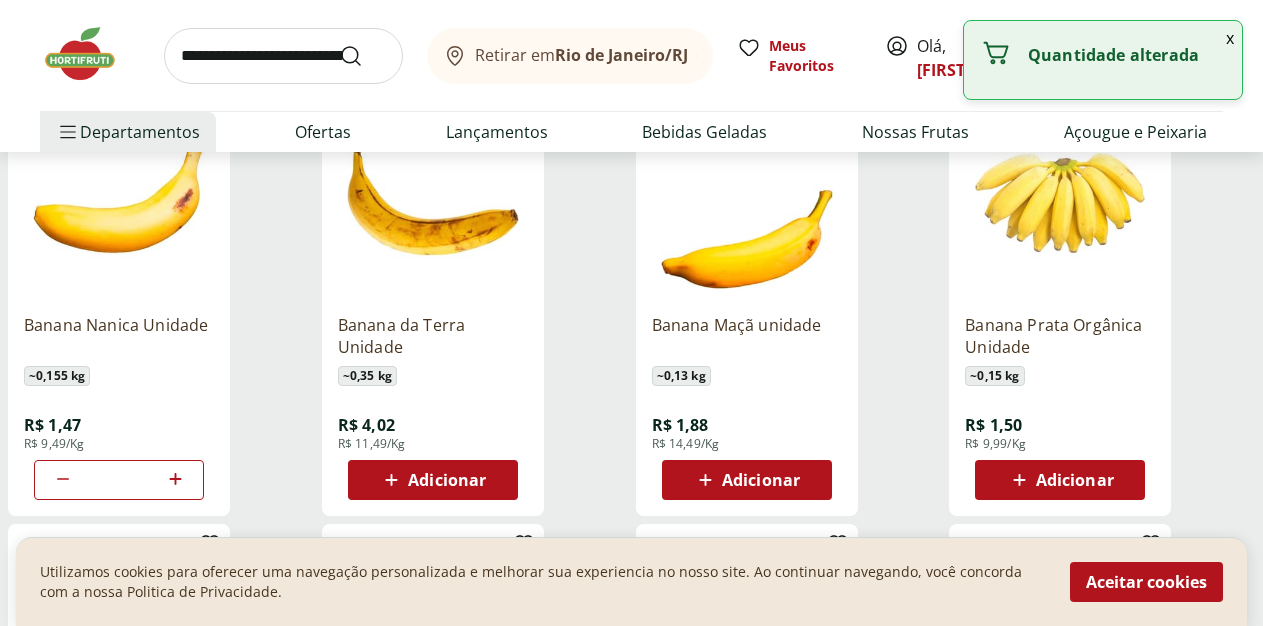 click at bounding box center [283, 56] 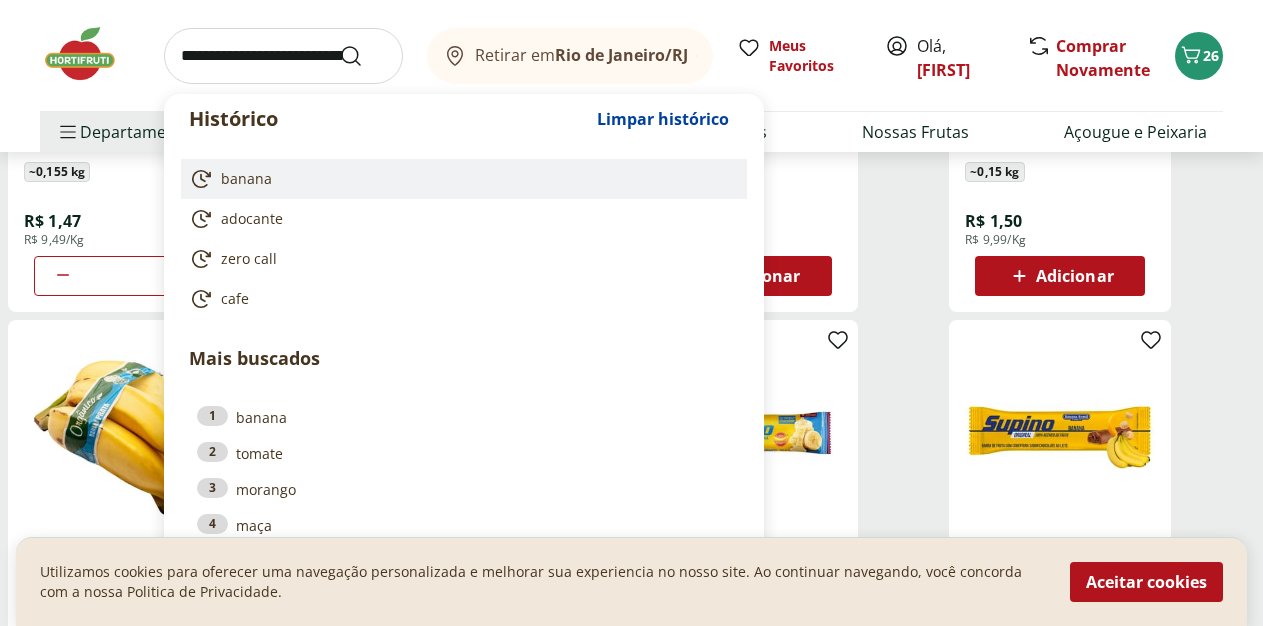 scroll, scrollTop: 612, scrollLeft: 0, axis: vertical 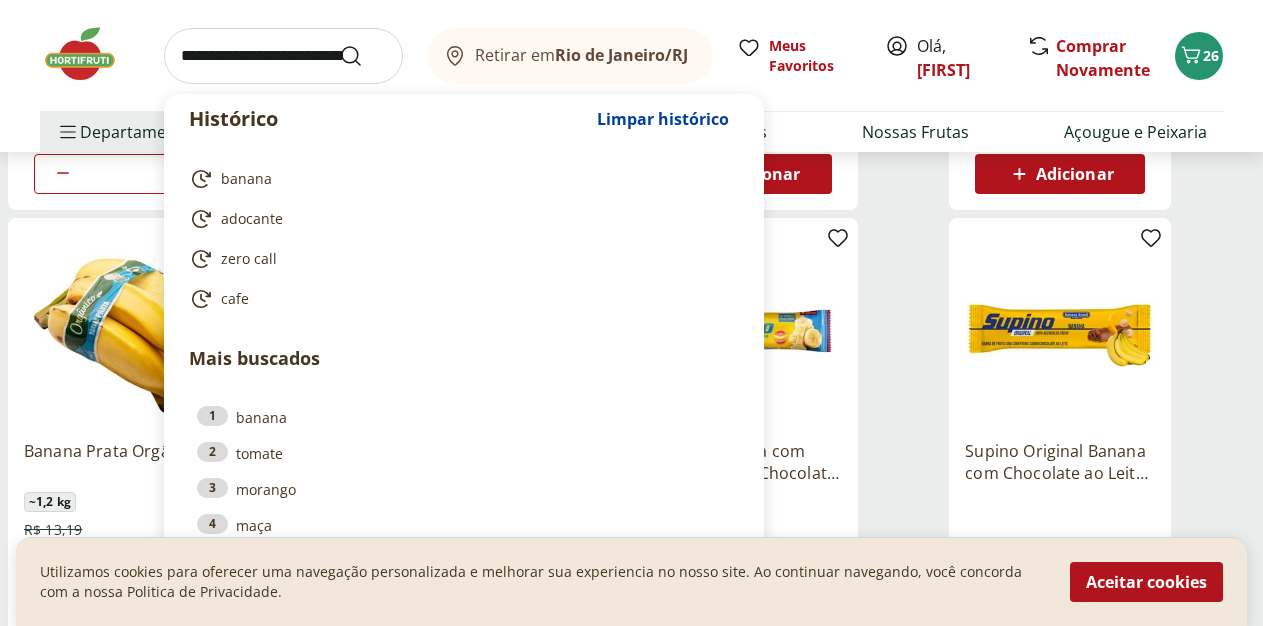 click at bounding box center [283, 56] 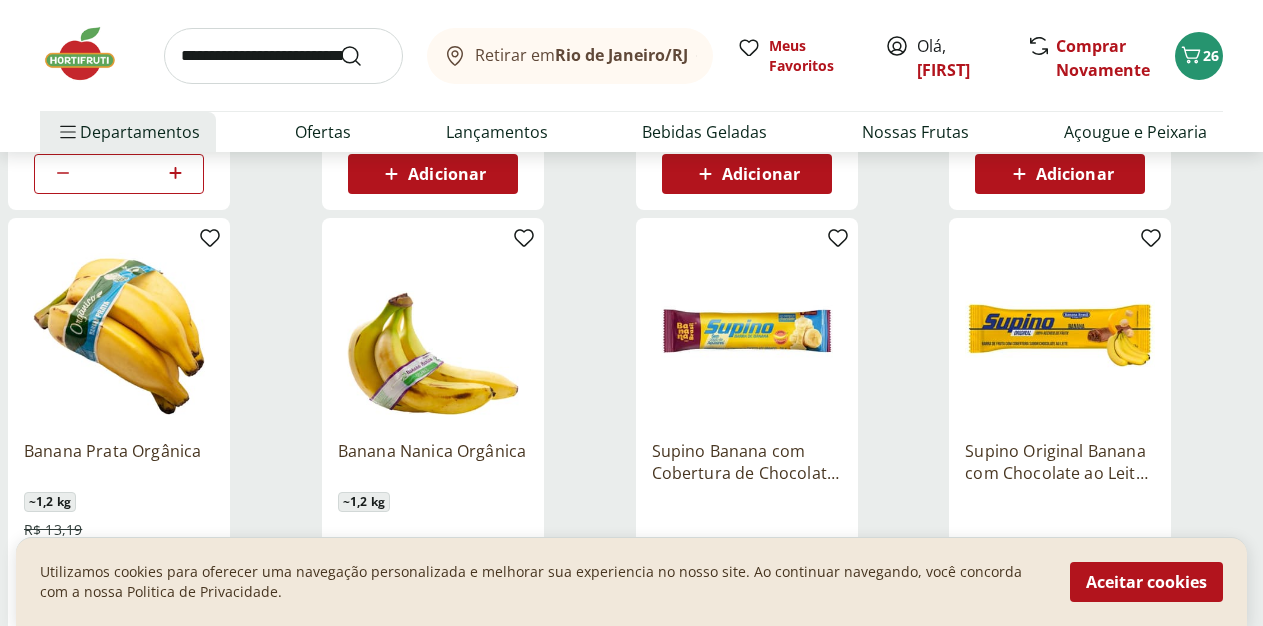 click on "Retirar em  Rio de Janeiro/RJ Meus Favoritos Olá,  mauricio Comprar Novamente 26" at bounding box center (631, 55) 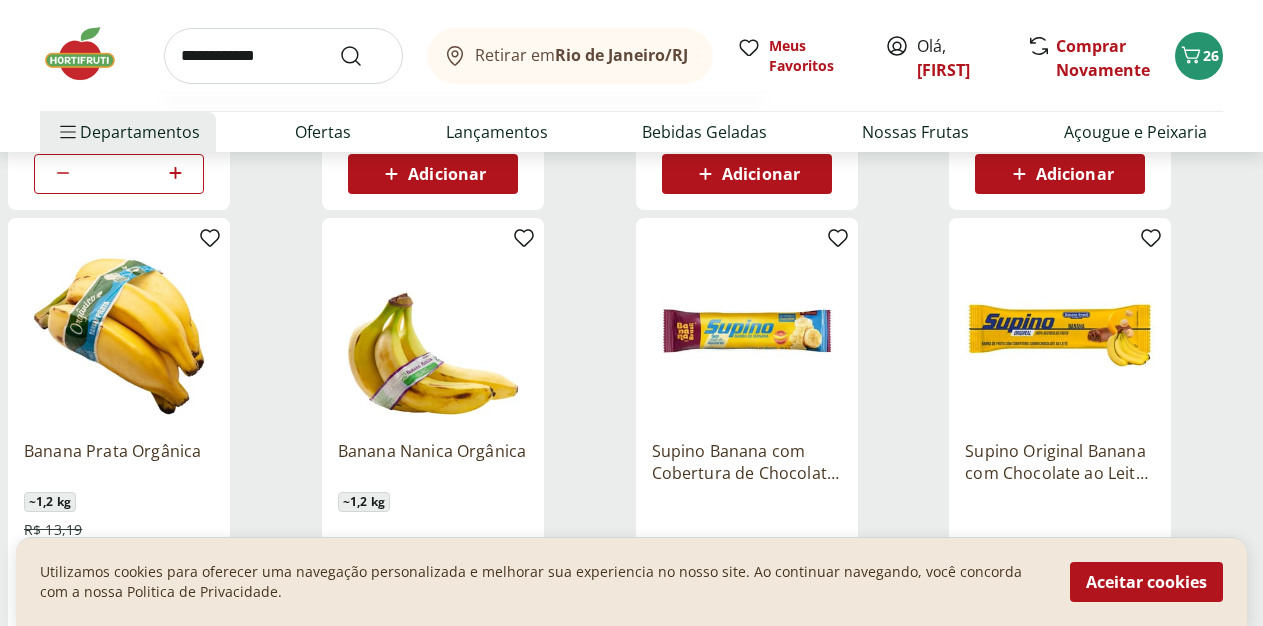 type on "**********" 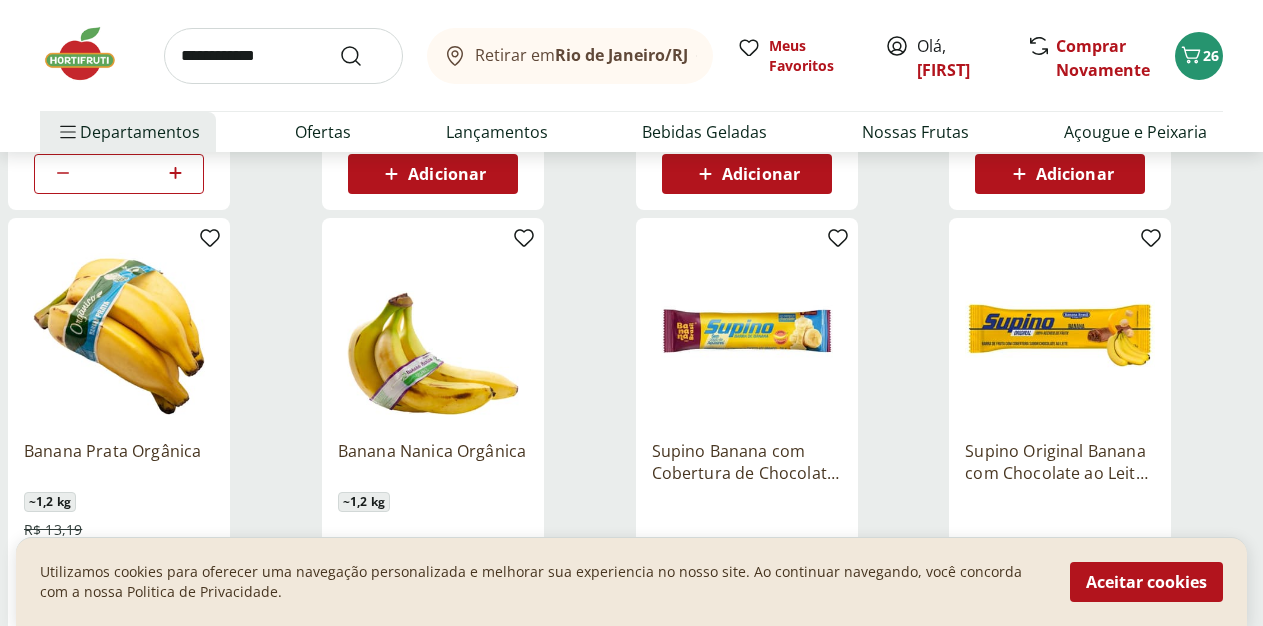 scroll, scrollTop: 0, scrollLeft: 0, axis: both 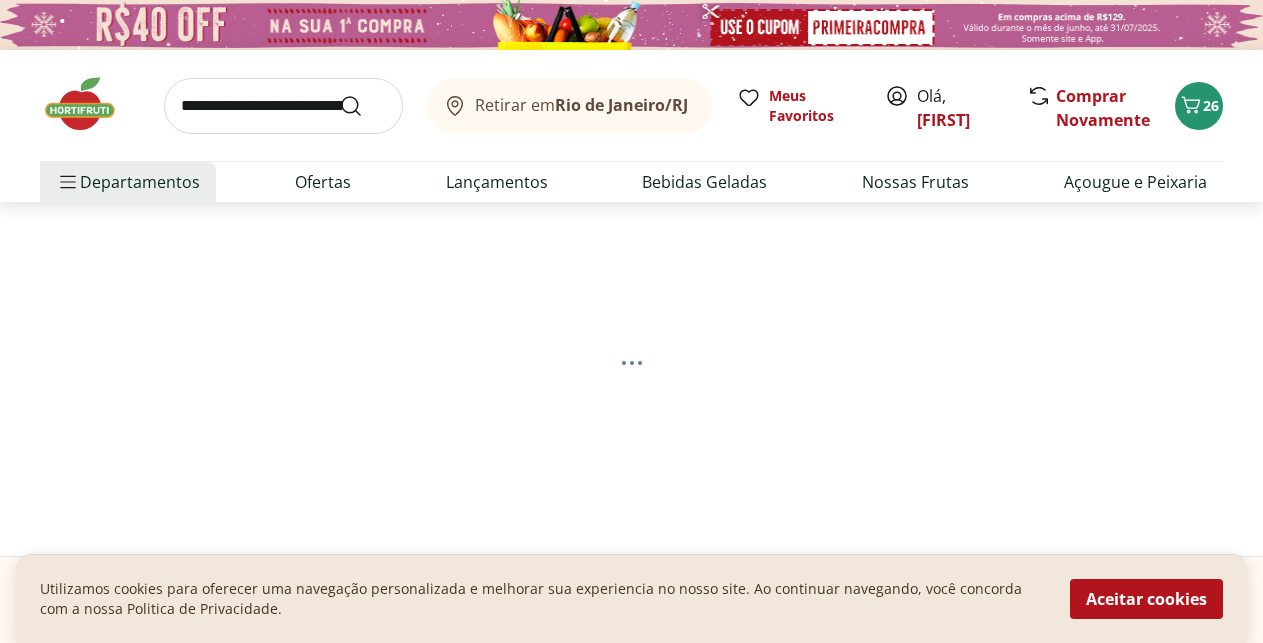 select on "**********" 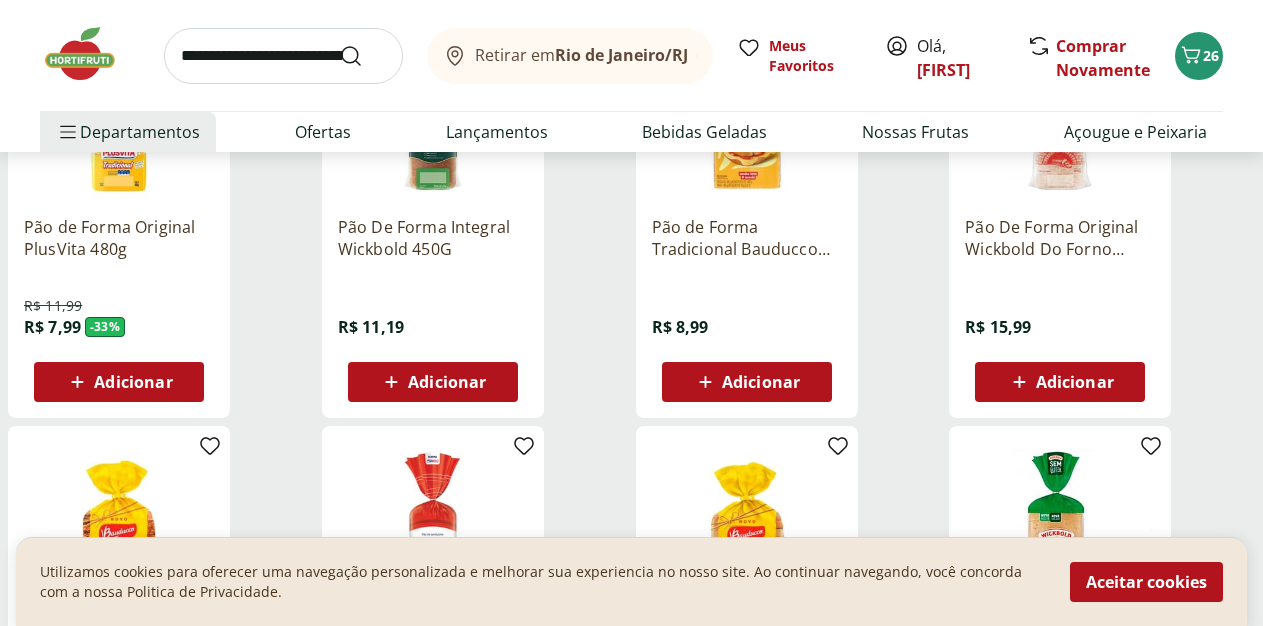scroll, scrollTop: 408, scrollLeft: 0, axis: vertical 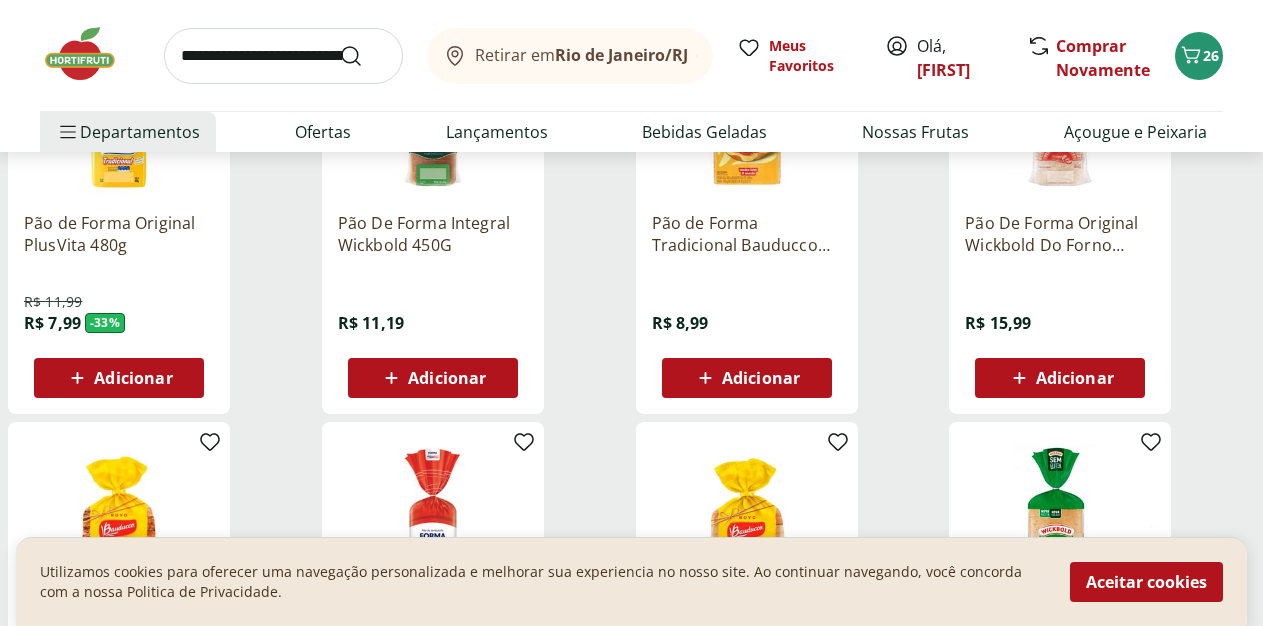 click 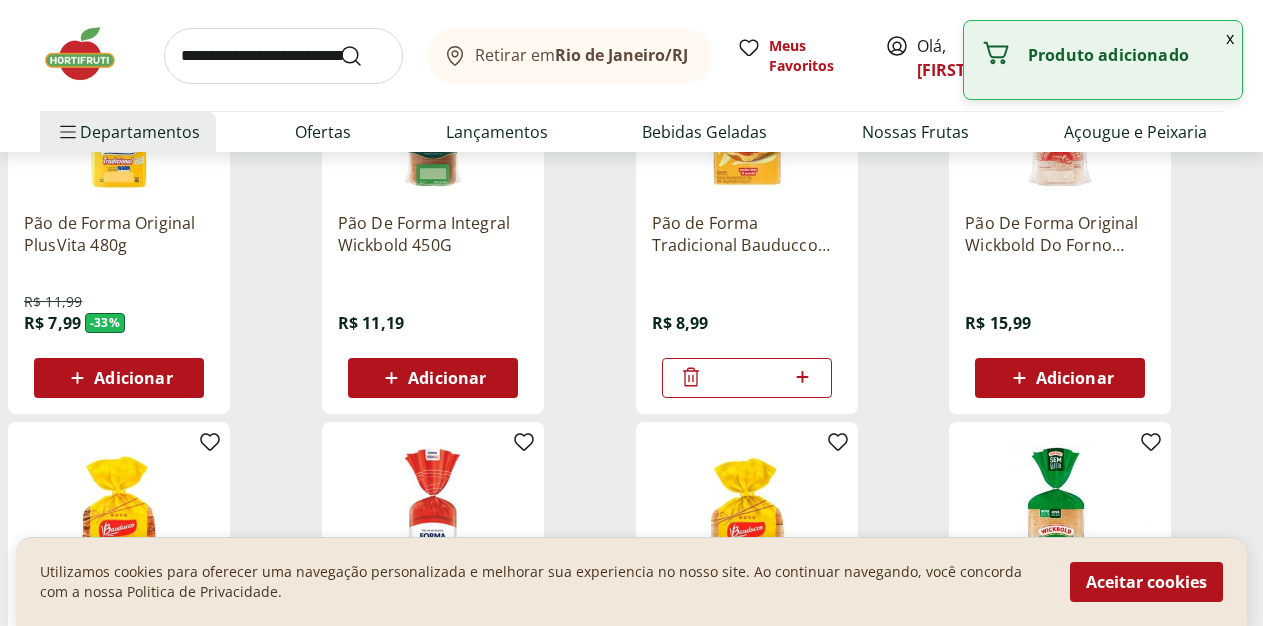 click on "*" at bounding box center (747, 378) 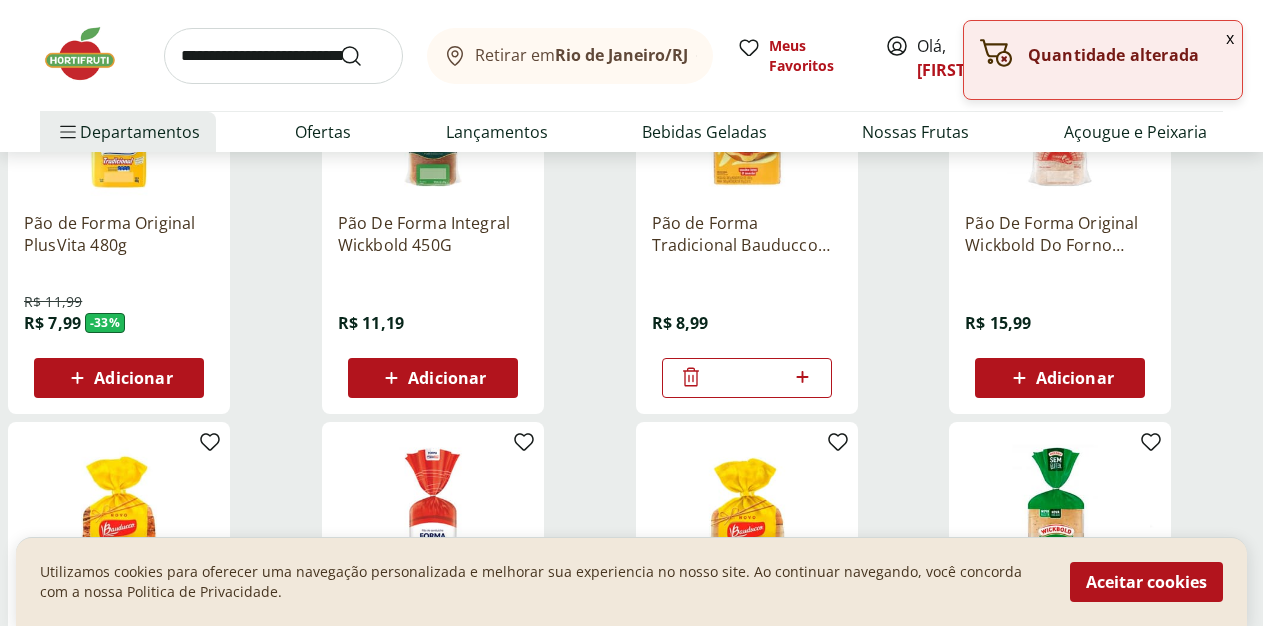 click 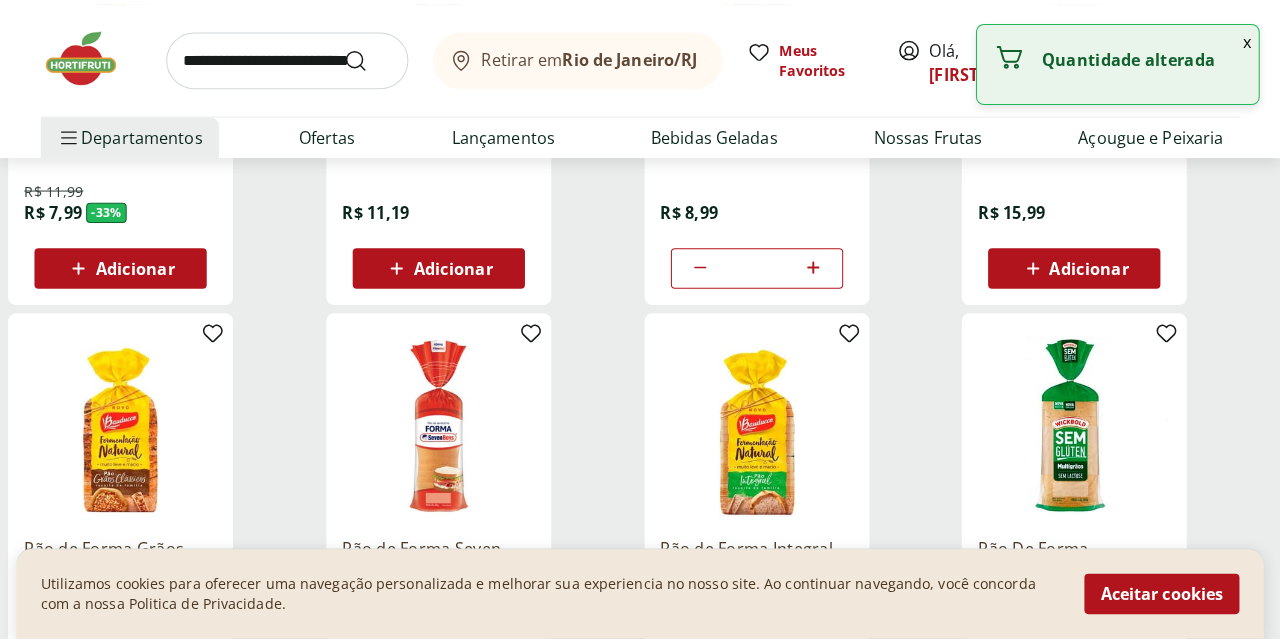 scroll, scrollTop: 612, scrollLeft: 0, axis: vertical 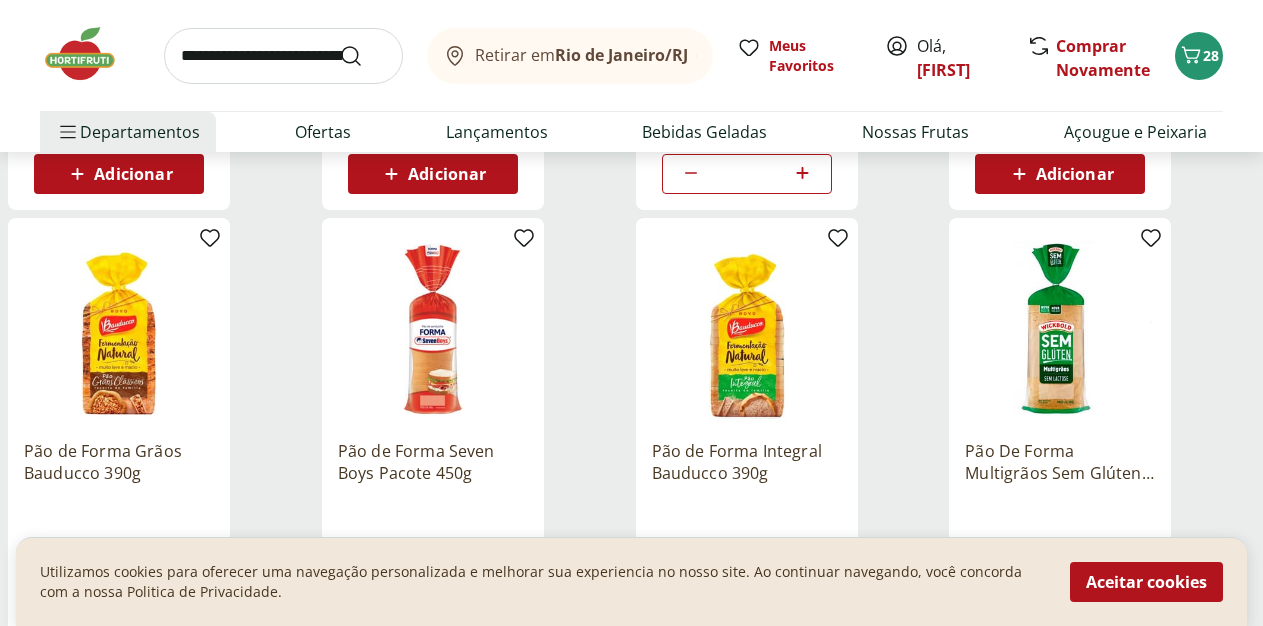 click on "Comprar Novamente" at bounding box center (1103, 58) 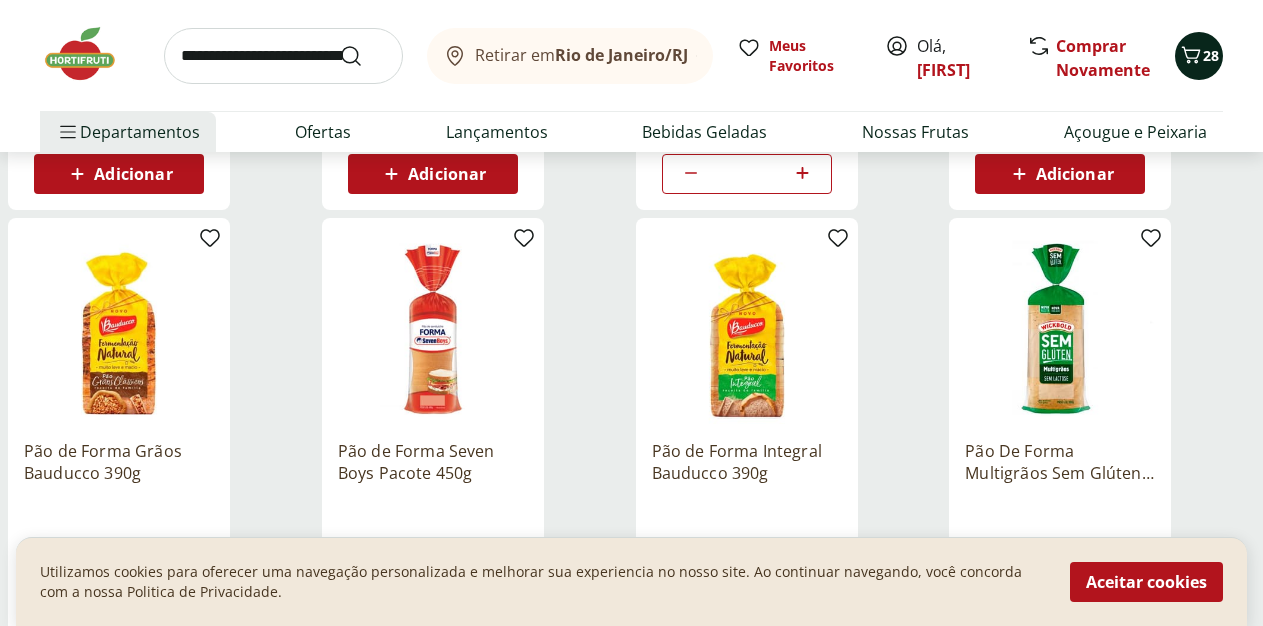 click 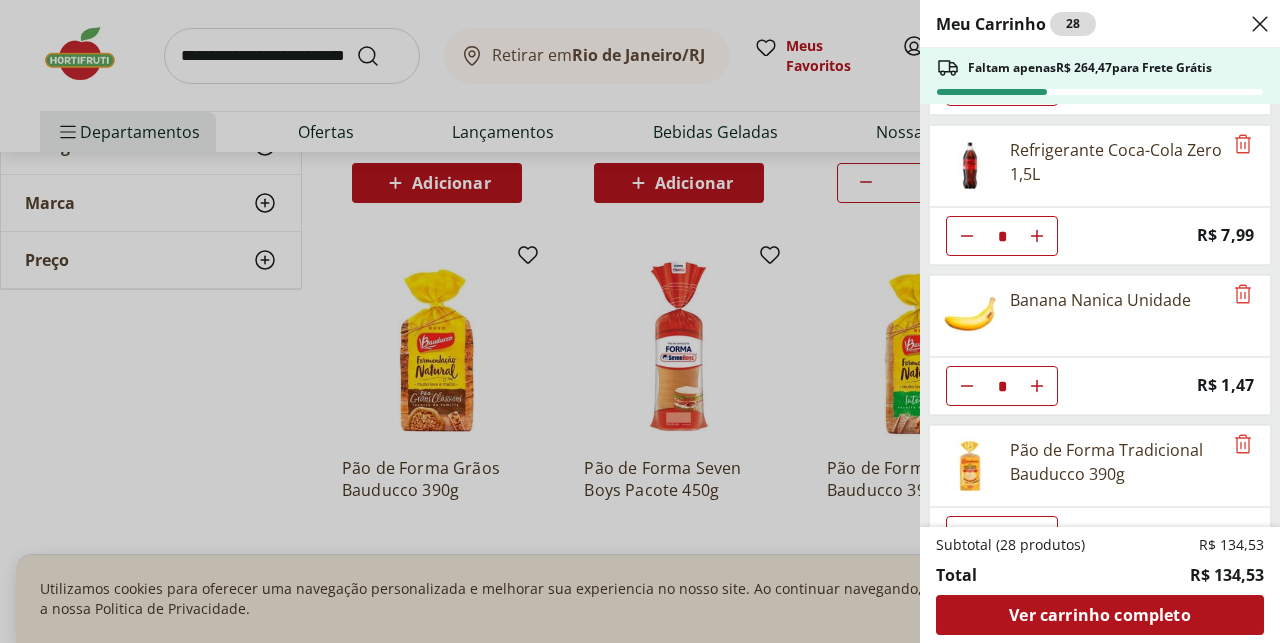 scroll, scrollTop: 1235, scrollLeft: 0, axis: vertical 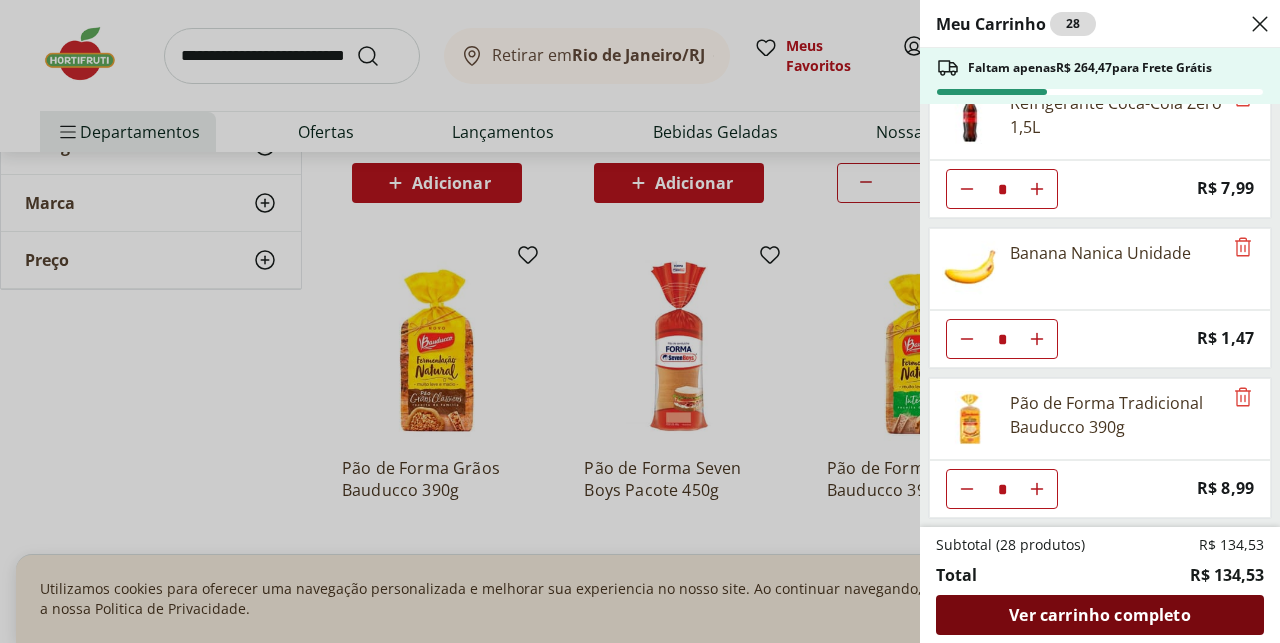 click on "Ver carrinho completo" at bounding box center [1099, 615] 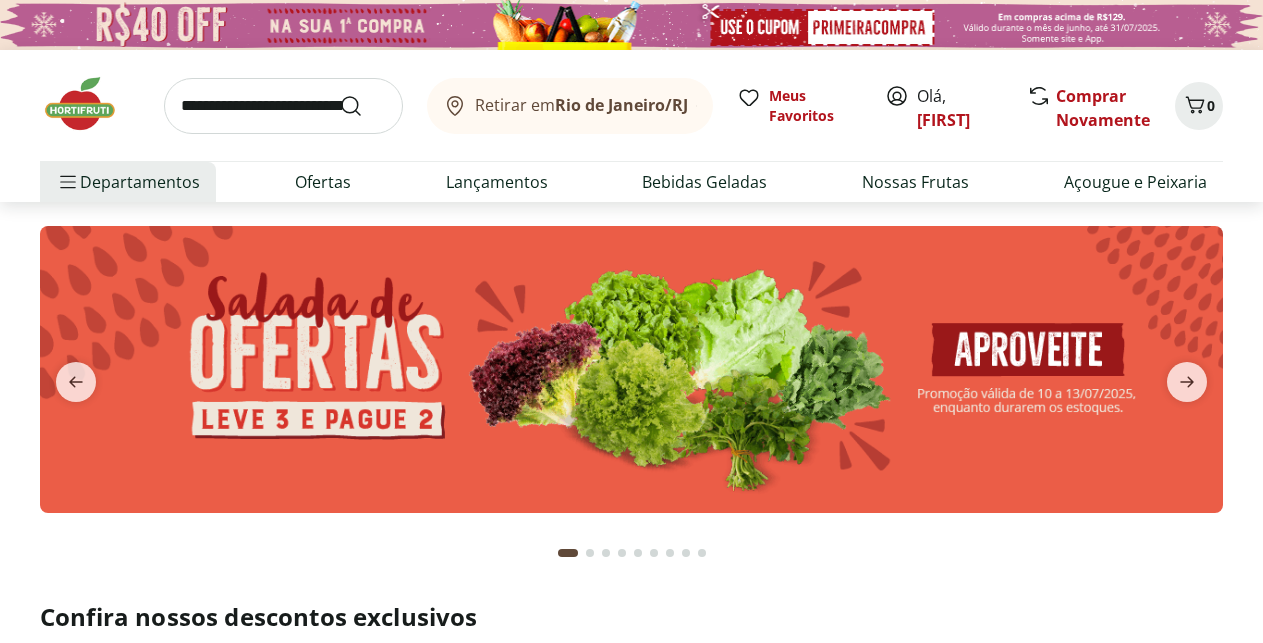 scroll, scrollTop: 0, scrollLeft: 0, axis: both 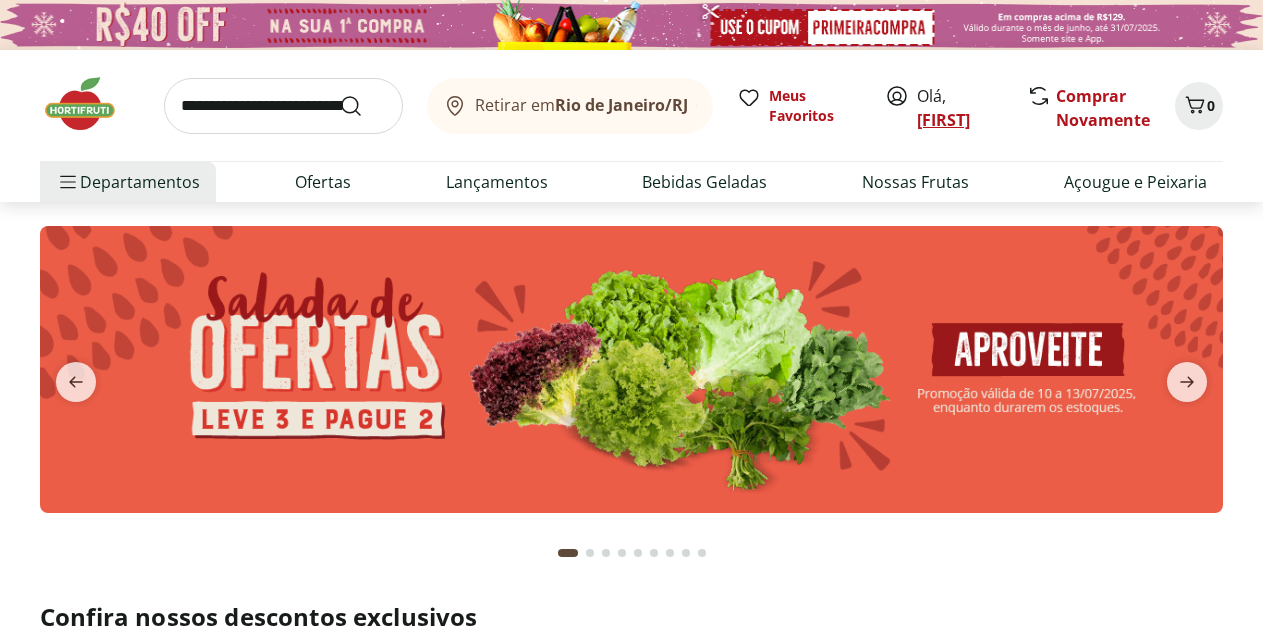 click on "[FIRST]" at bounding box center (943, 120) 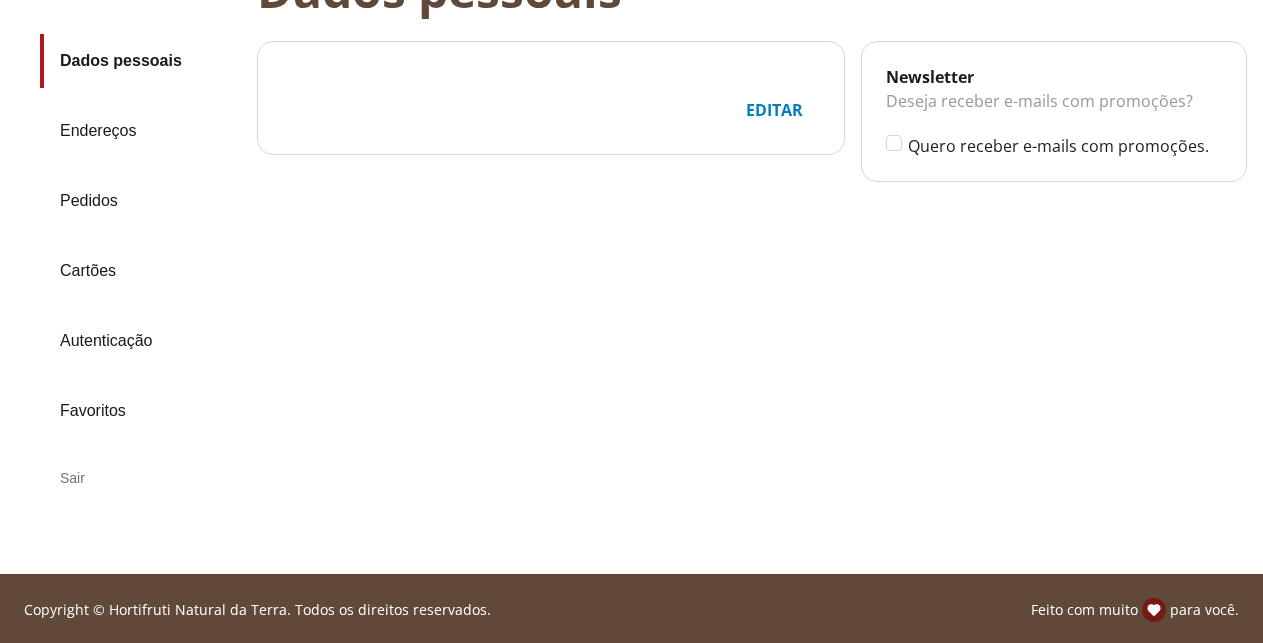 scroll, scrollTop: 204, scrollLeft: 0, axis: vertical 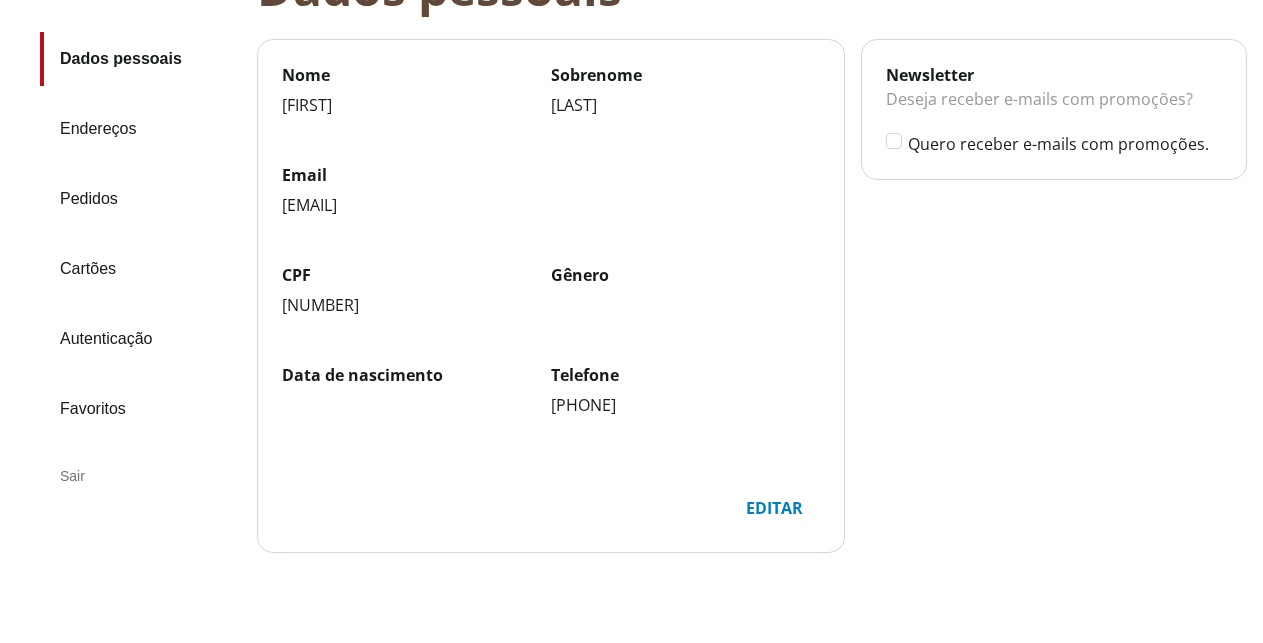 click on "Pedidos" at bounding box center (140, 199) 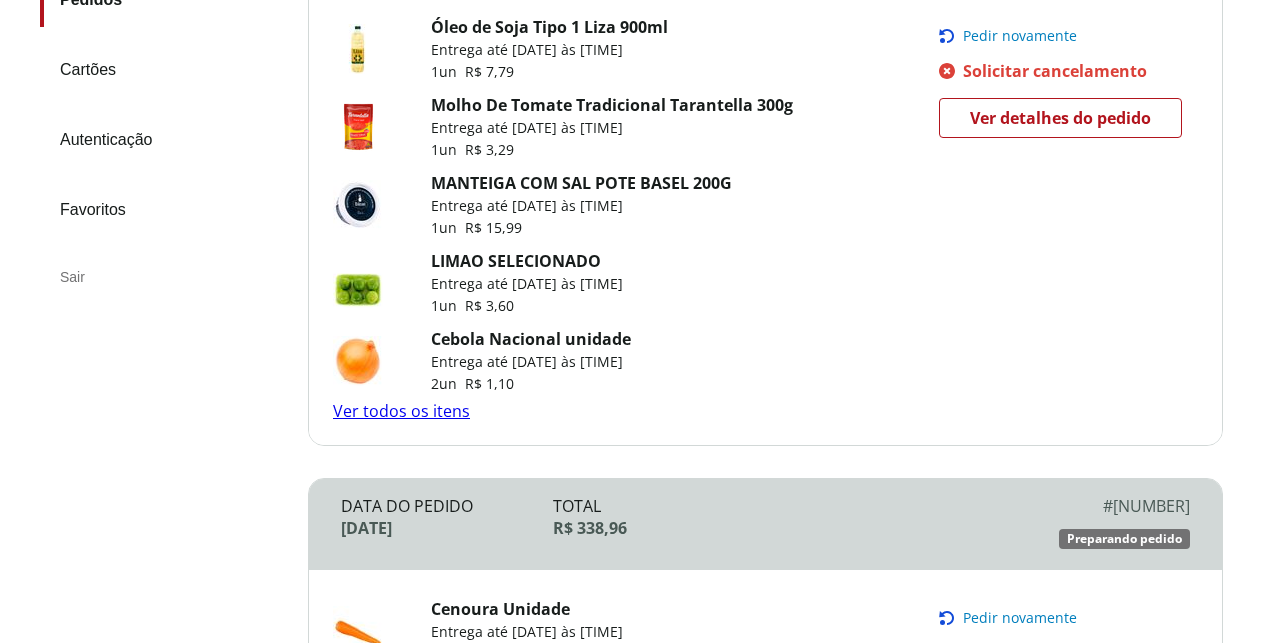 scroll, scrollTop: 510, scrollLeft: 0, axis: vertical 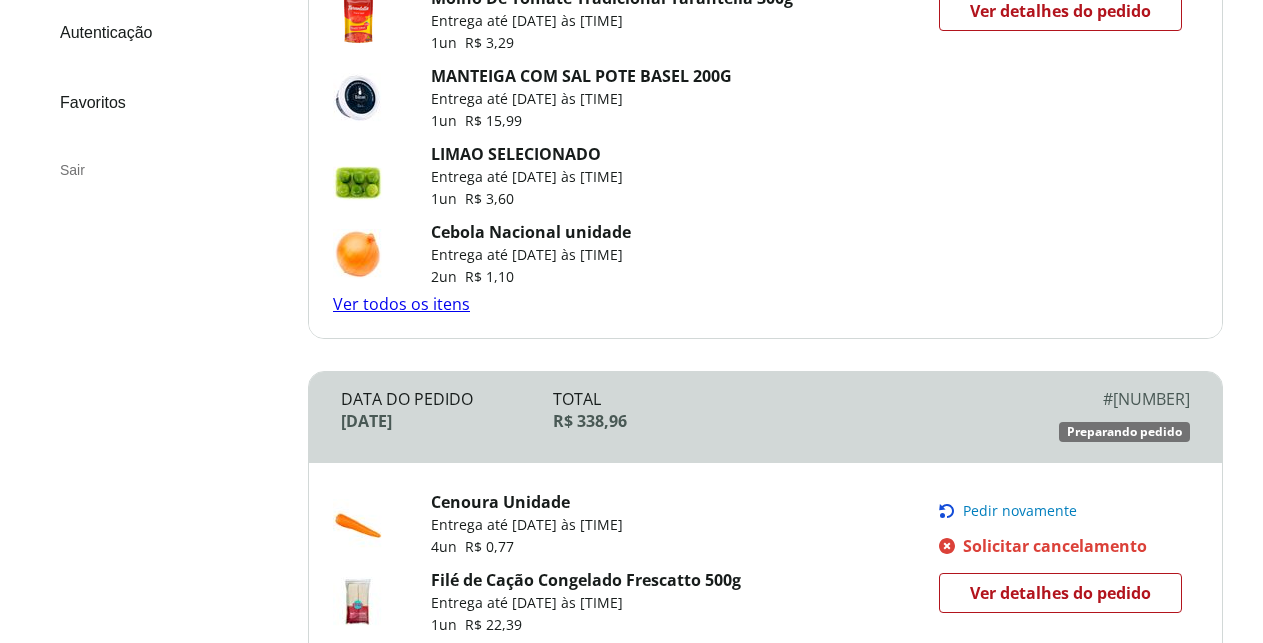 click on "Ver todos os itens" at bounding box center [401, 304] 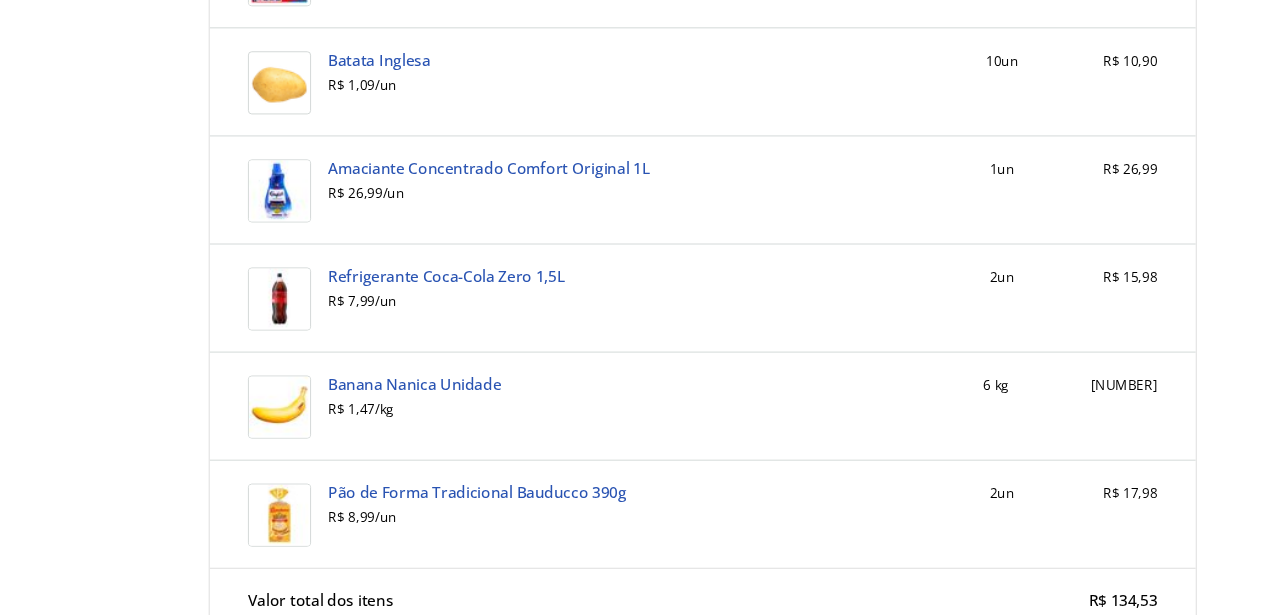 scroll, scrollTop: 1608, scrollLeft: 0, axis: vertical 